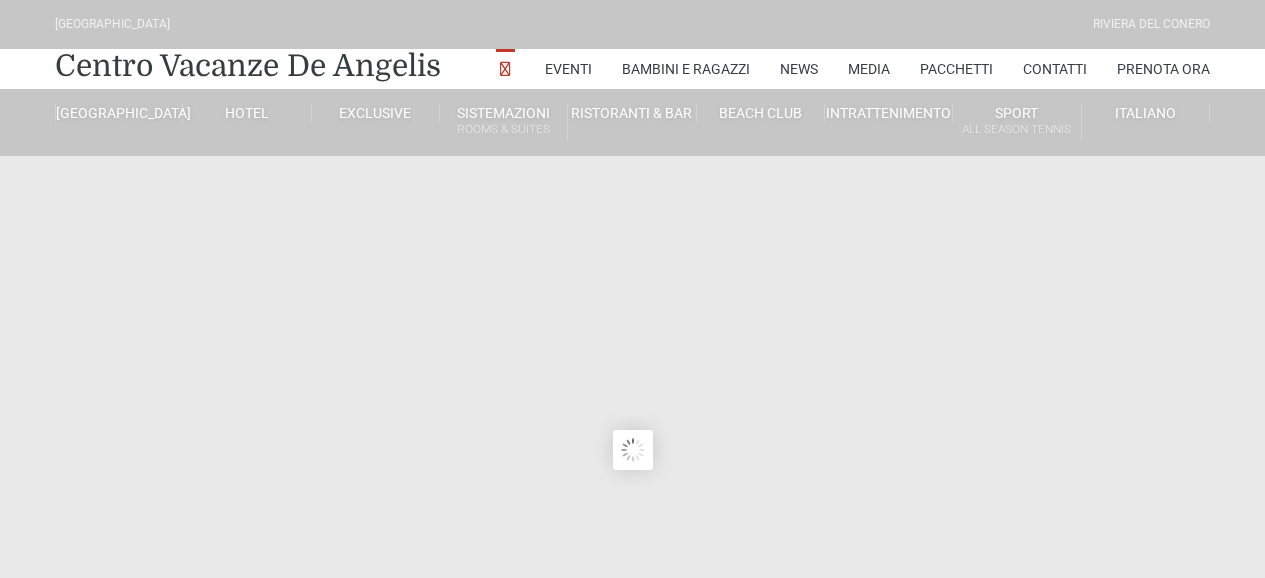 scroll, scrollTop: 0, scrollLeft: 0, axis: both 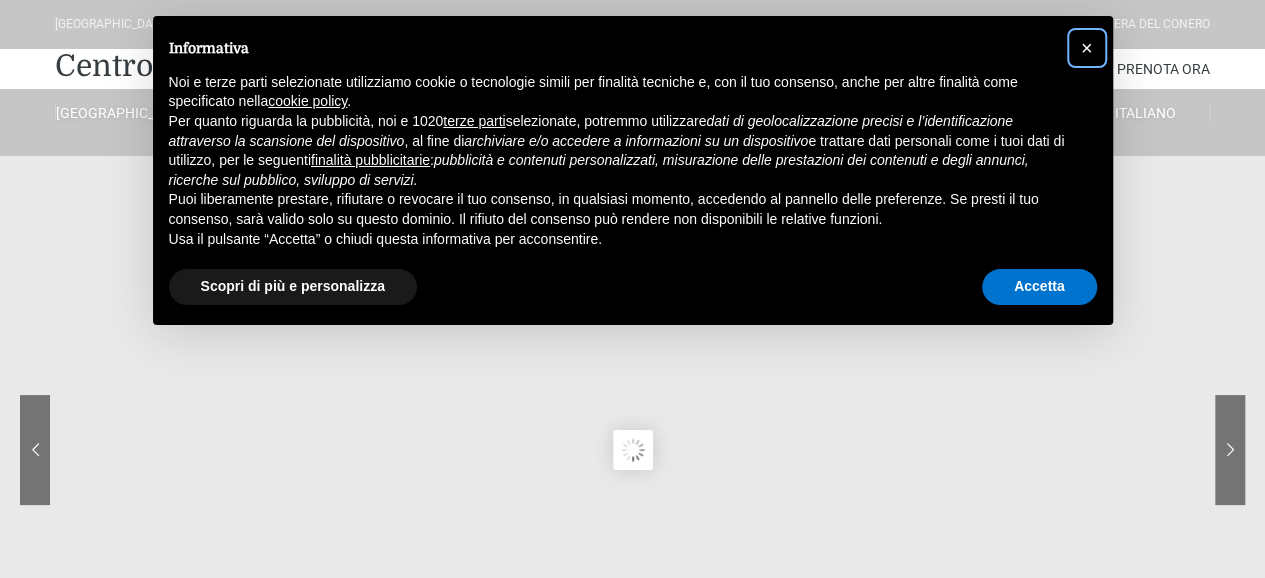 click on "×" at bounding box center (1087, 48) 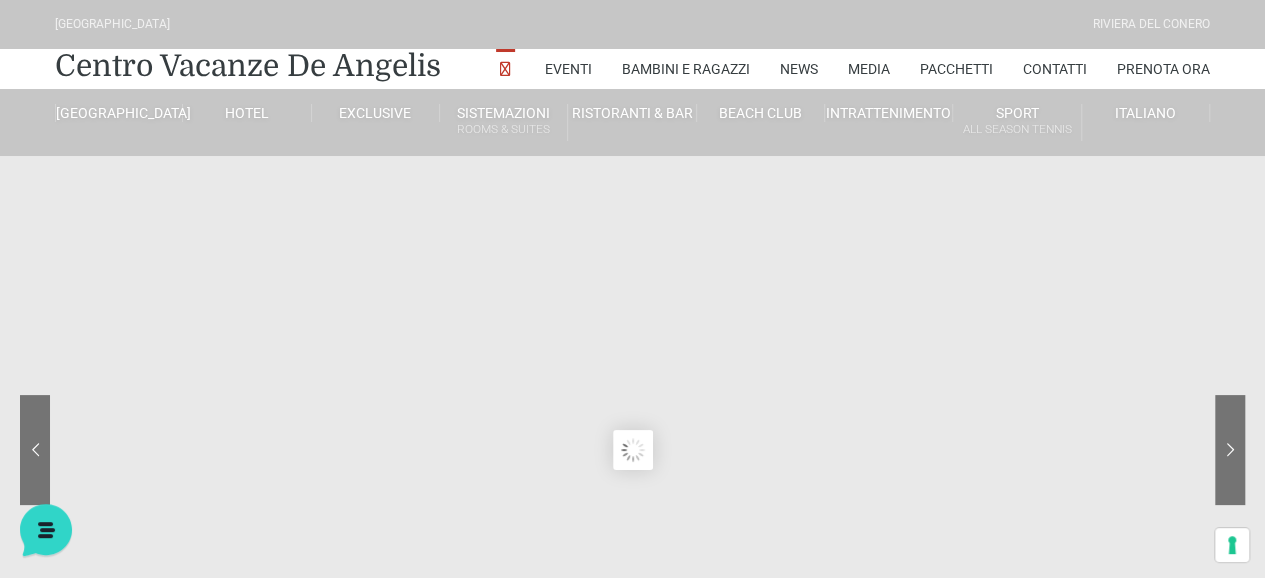 scroll, scrollTop: 0, scrollLeft: 0, axis: both 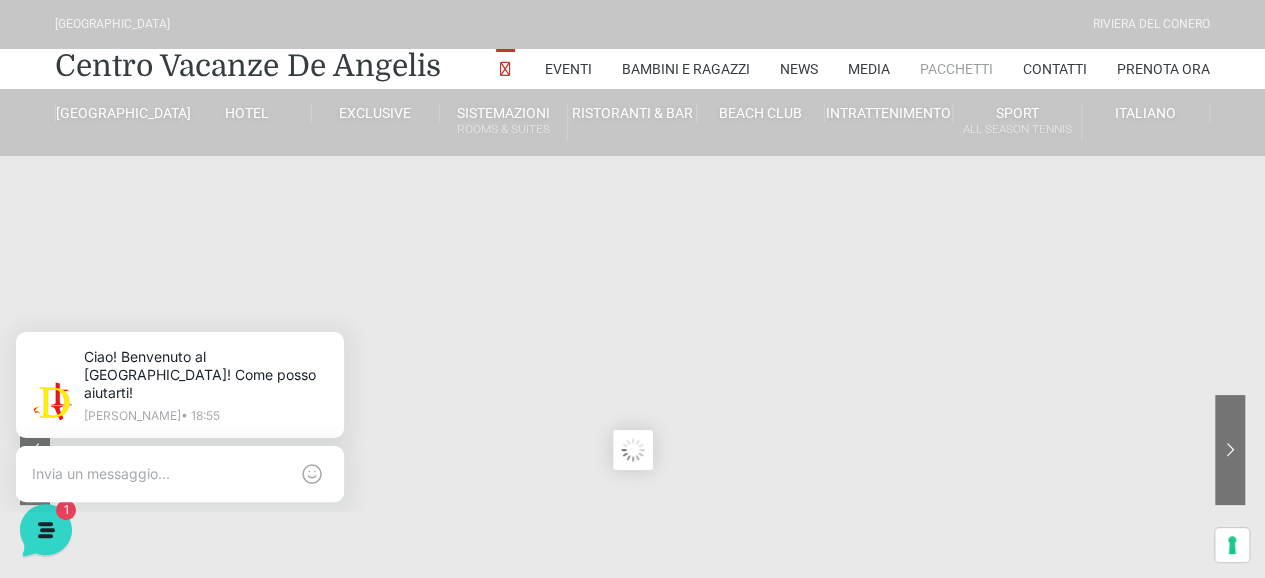 click on "Pacchetti" at bounding box center (956, 69) 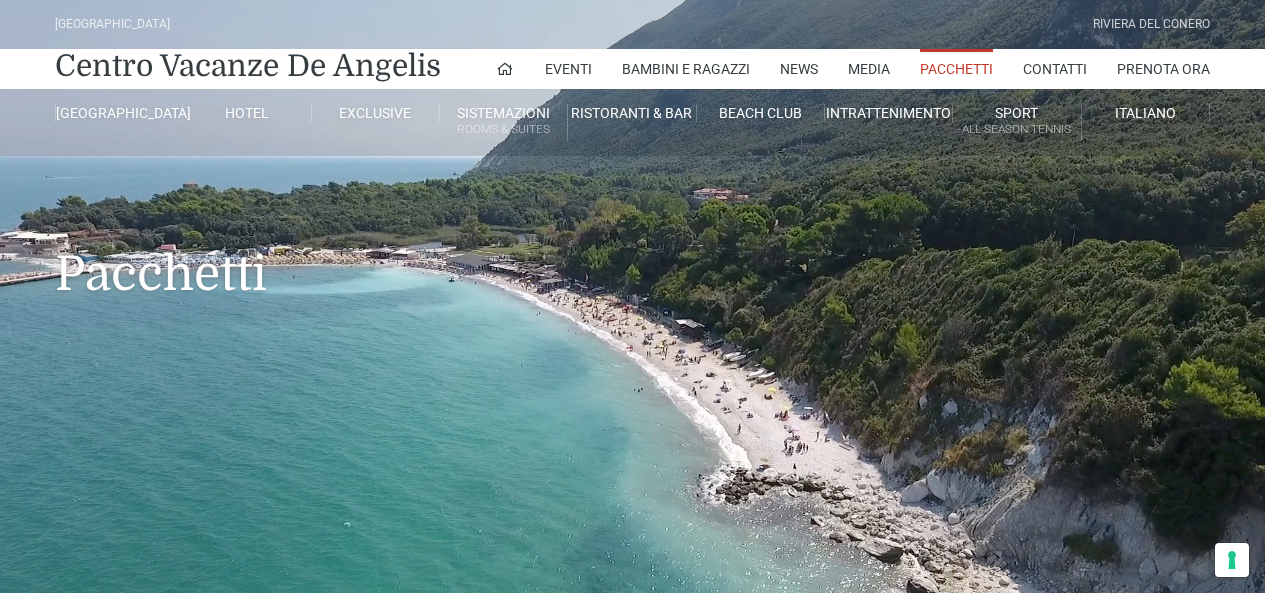scroll, scrollTop: 0, scrollLeft: 0, axis: both 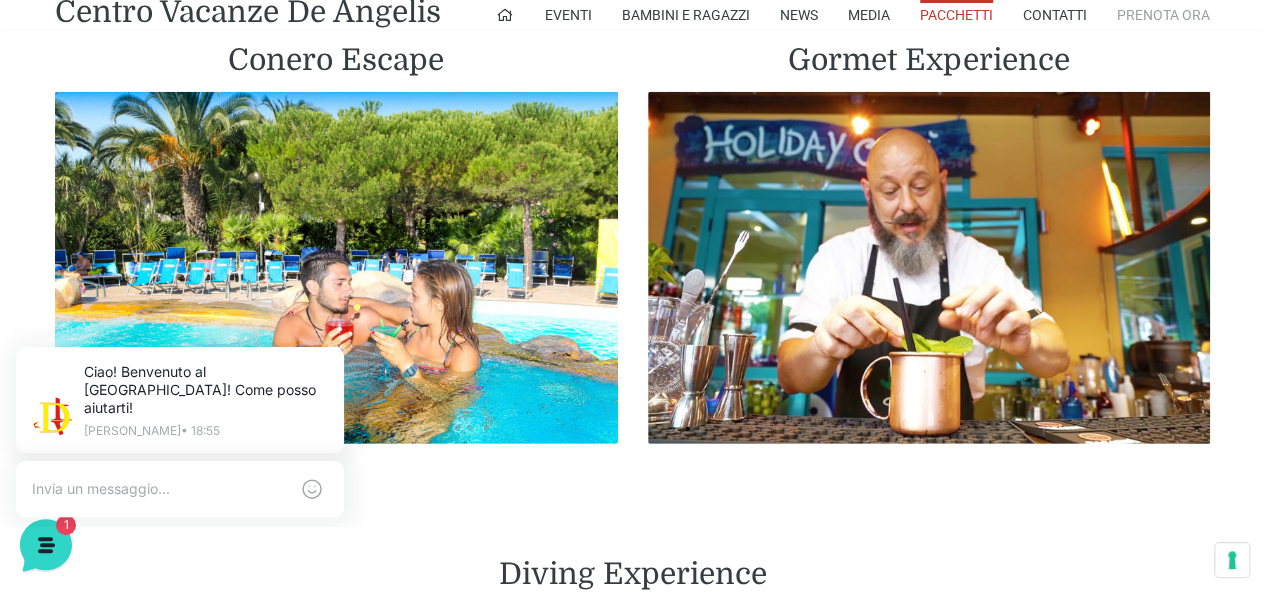 click on "Prenota Ora" at bounding box center [1163, 15] 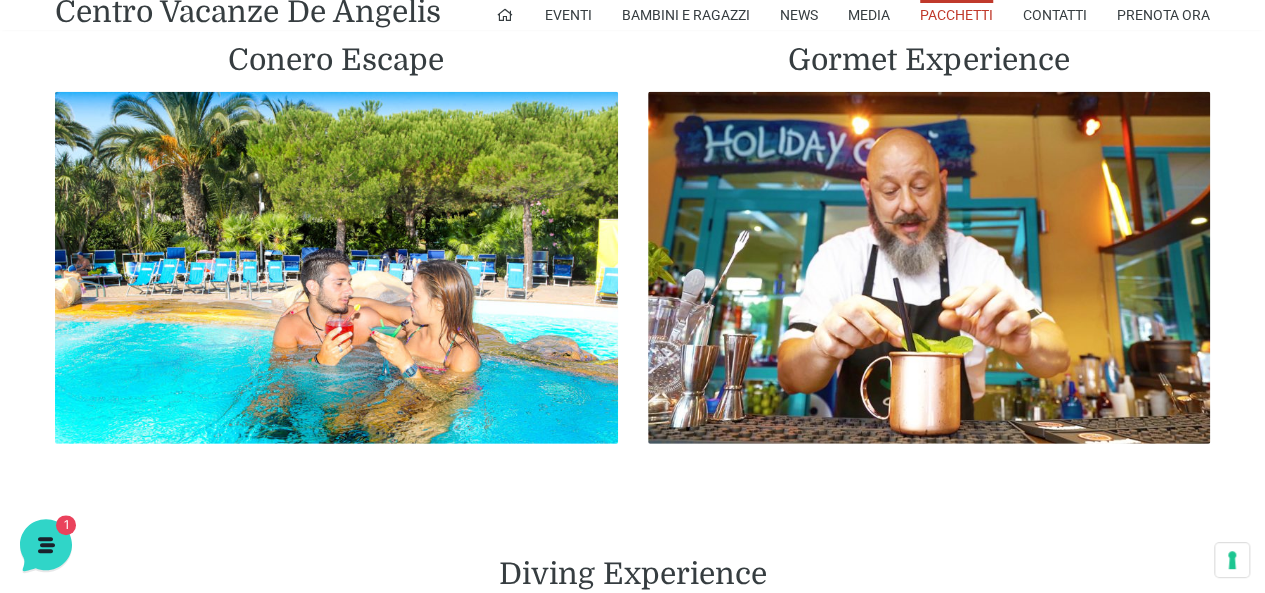 scroll, scrollTop: 2400, scrollLeft: 0, axis: vertical 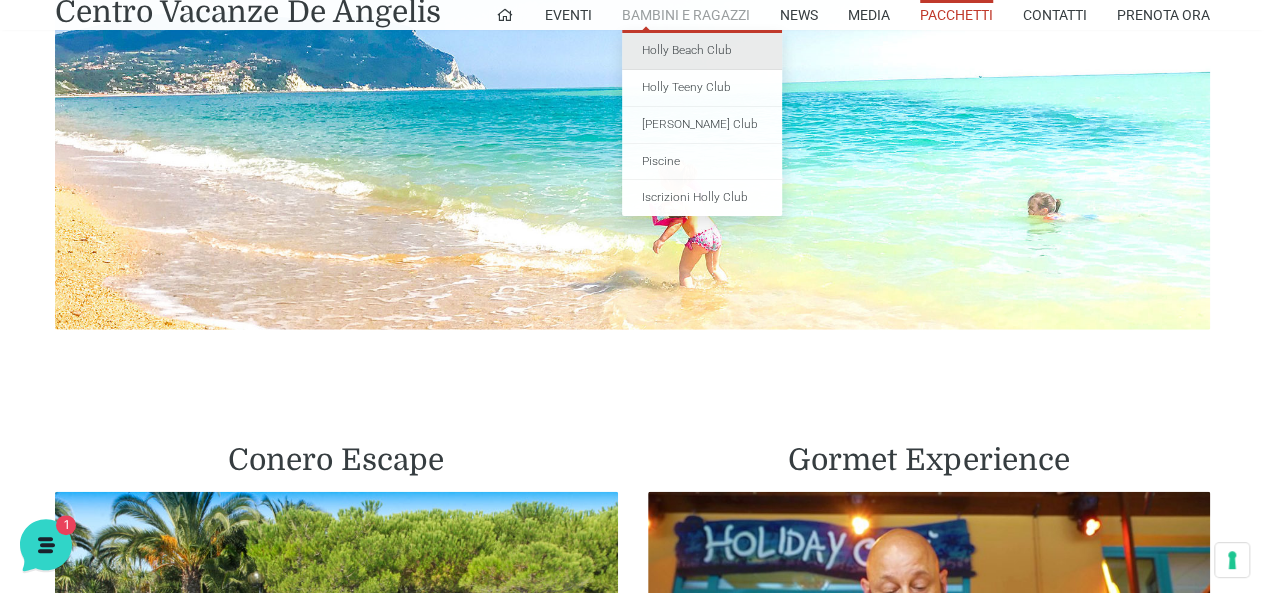click on "Holly Beach Club" at bounding box center (702, 51) 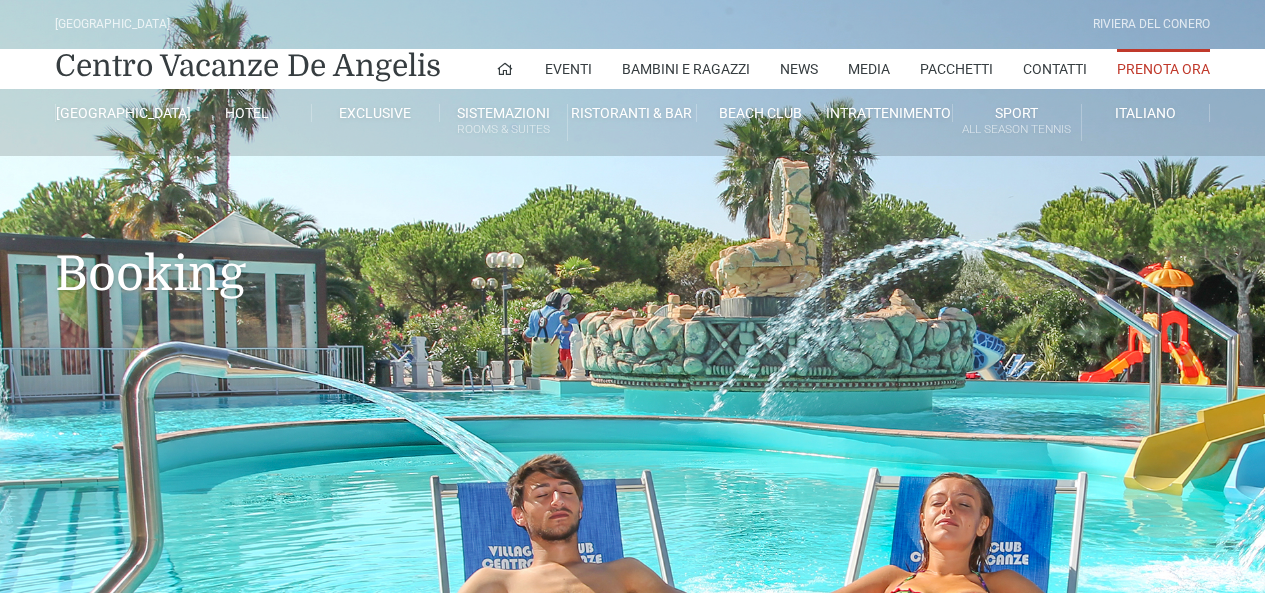 scroll, scrollTop: 0, scrollLeft: 0, axis: both 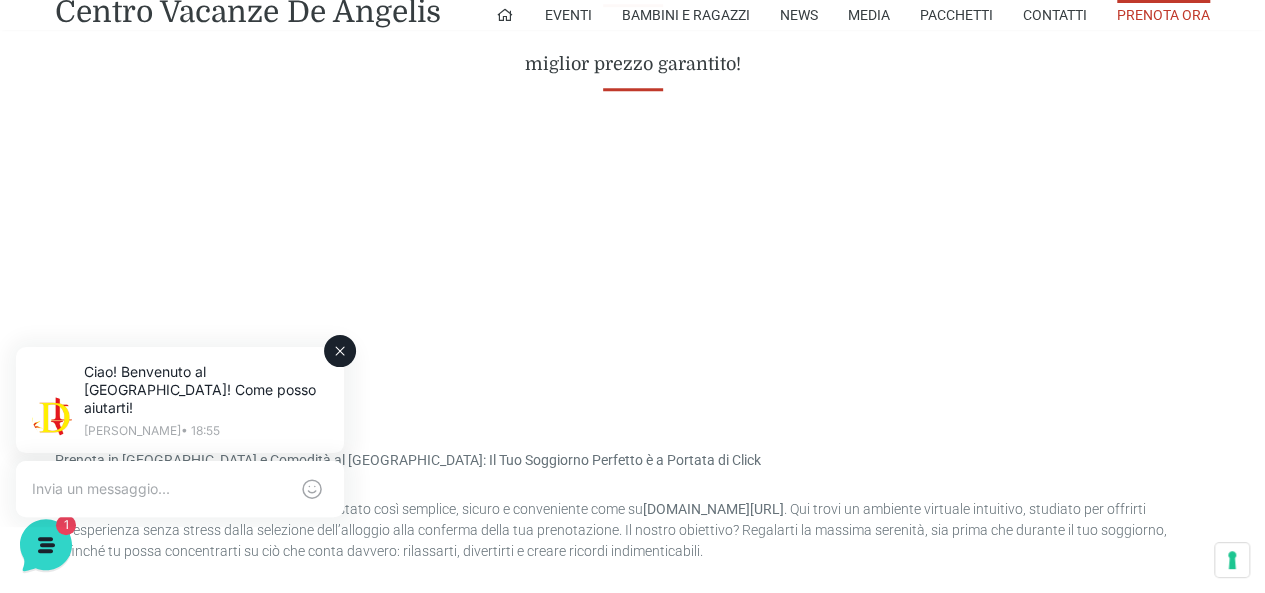 click 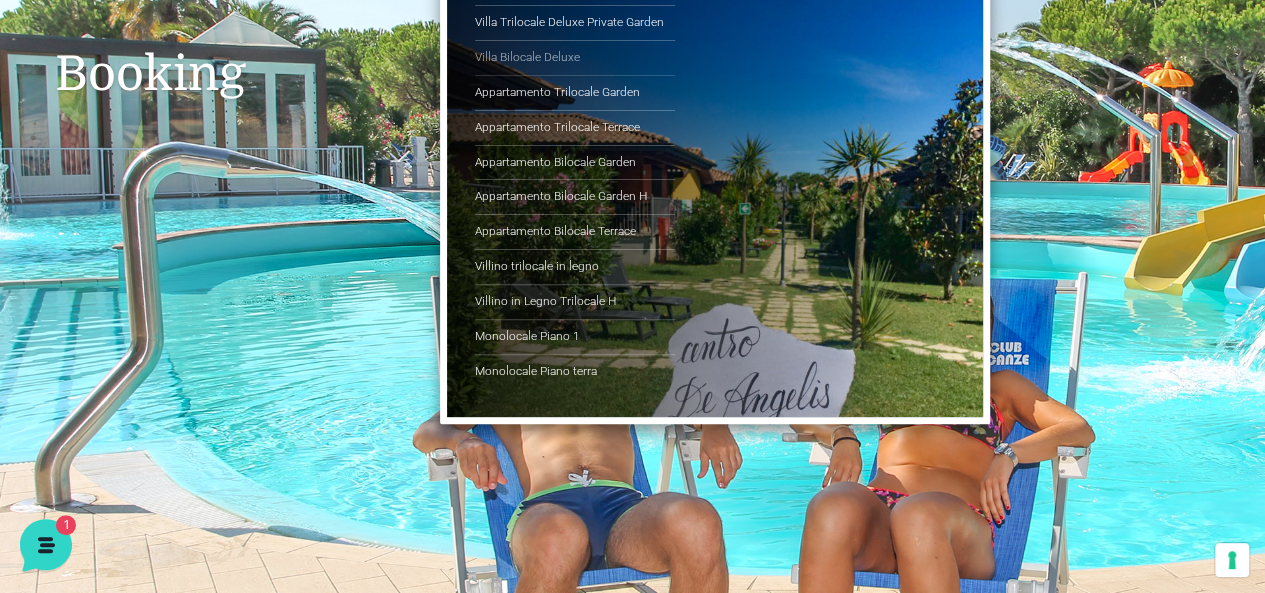 scroll, scrollTop: 0, scrollLeft: 0, axis: both 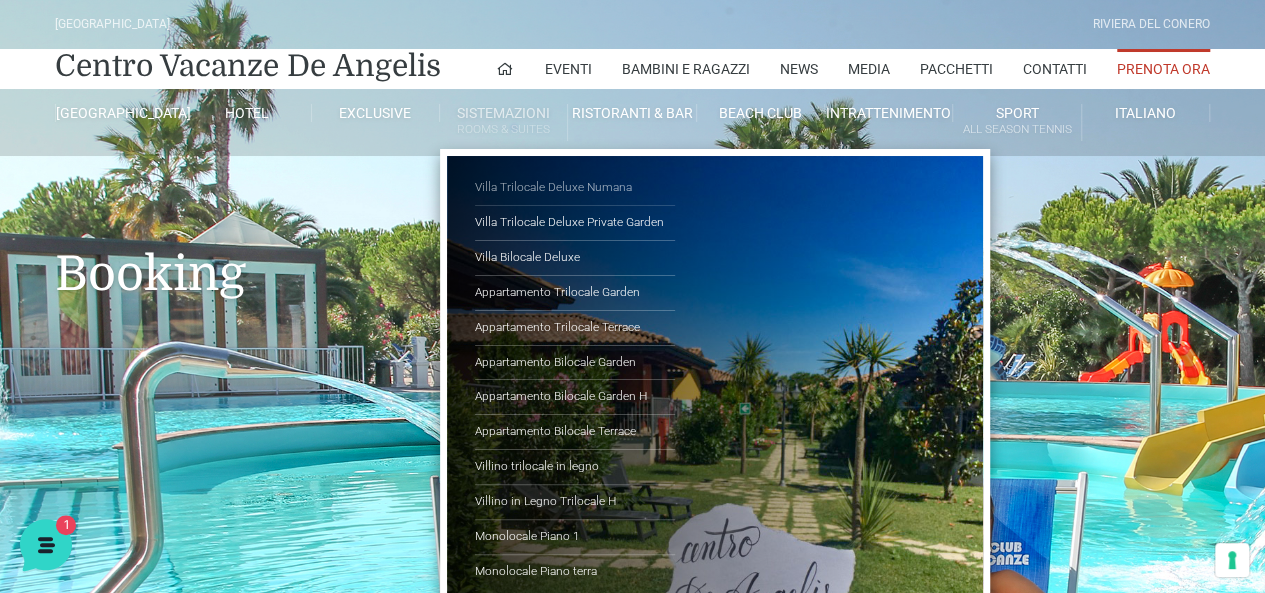click on "Villa Trilocale Deluxe Numana" at bounding box center (575, 188) 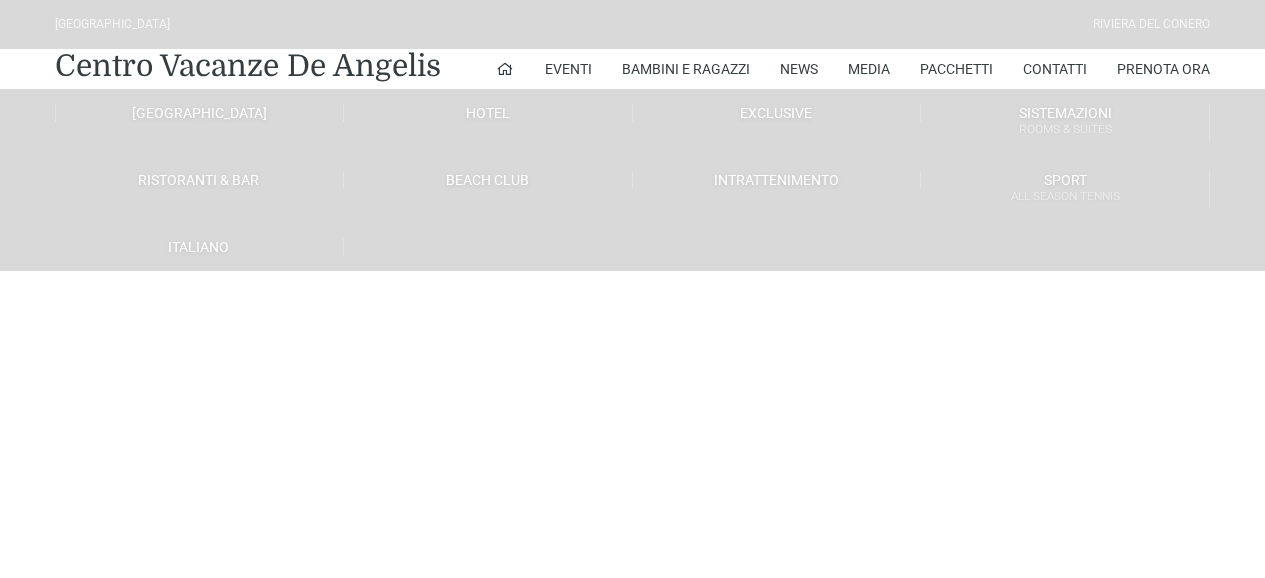scroll, scrollTop: 0, scrollLeft: 0, axis: both 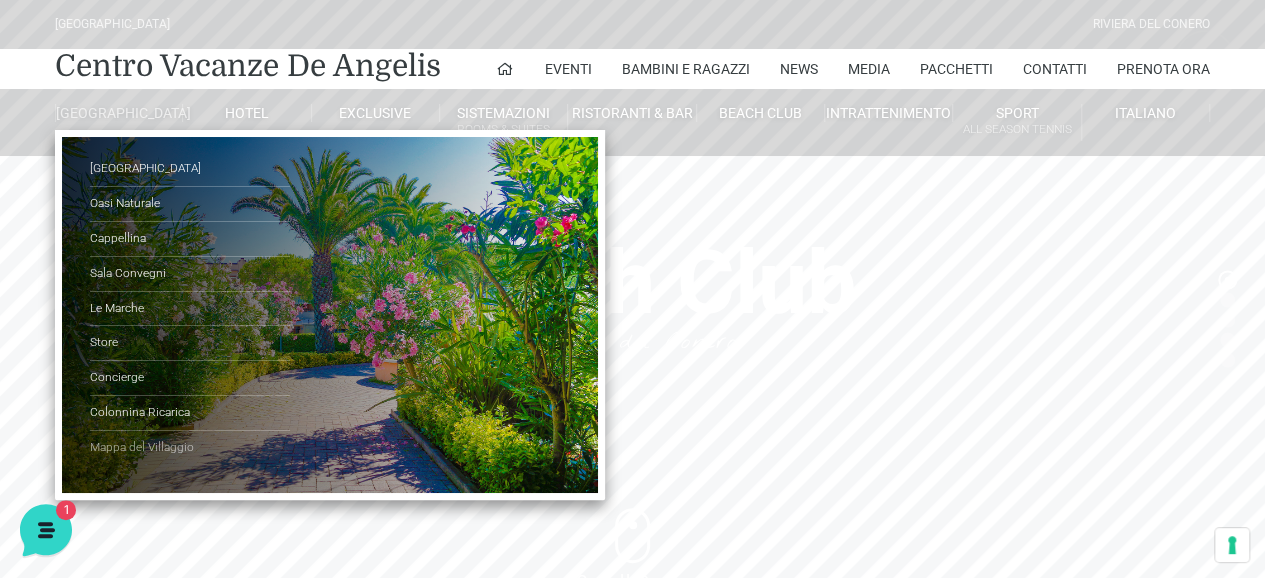 click on "Mappa del Villaggio" at bounding box center [190, 448] 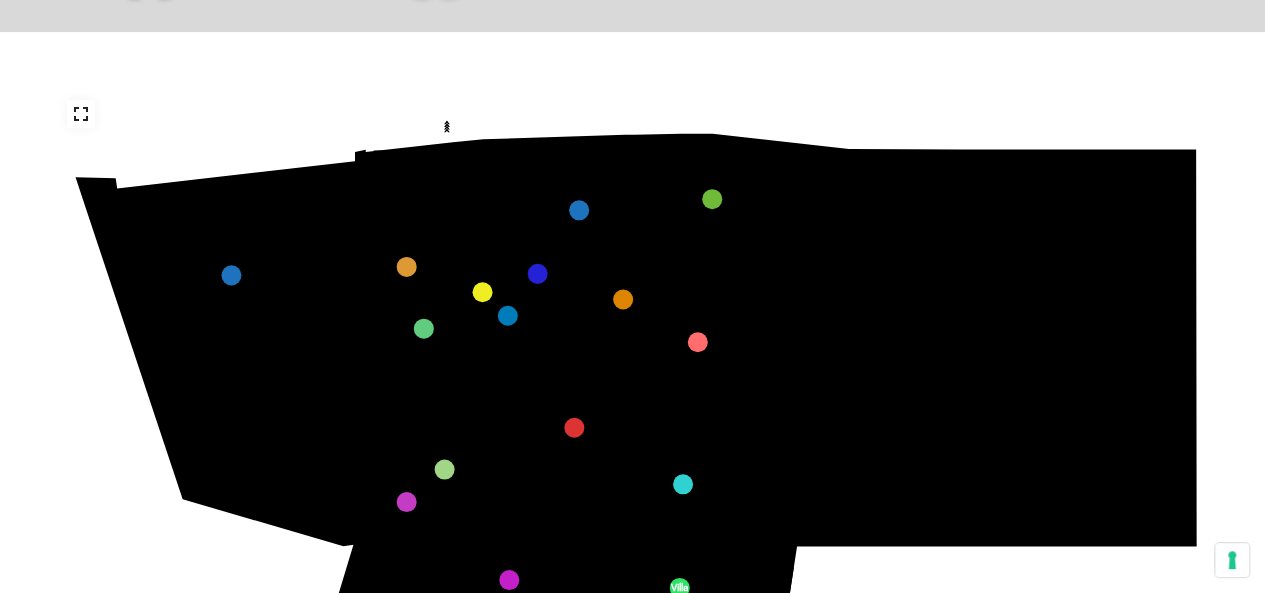 scroll, scrollTop: 300, scrollLeft: 0, axis: vertical 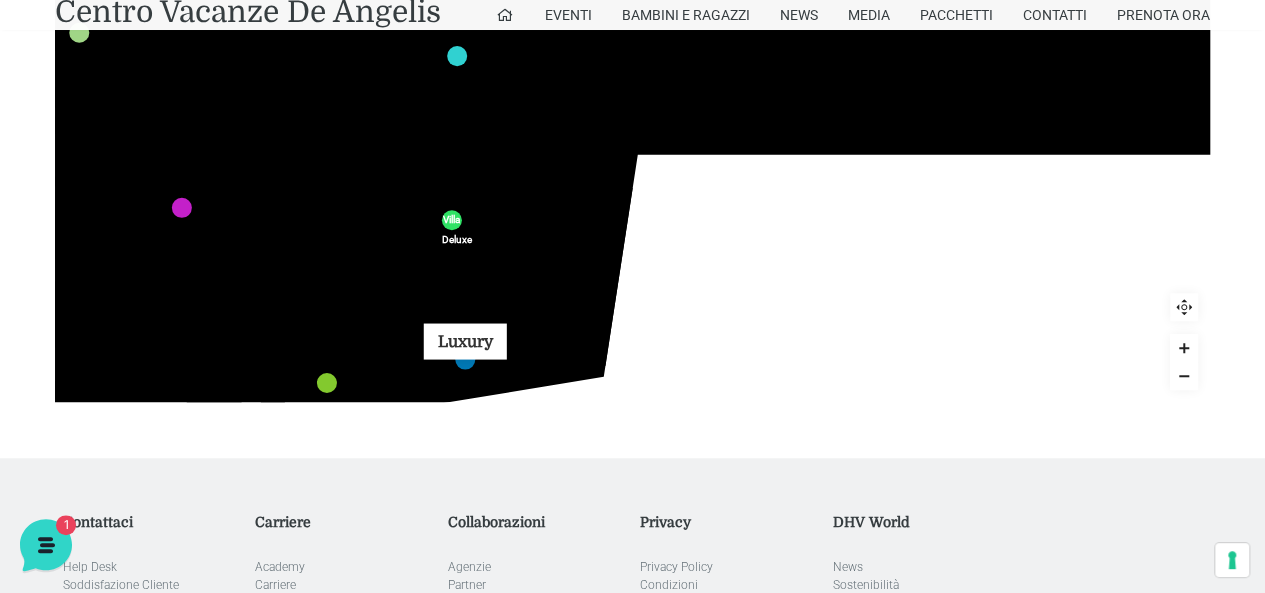click at bounding box center [465, 359] 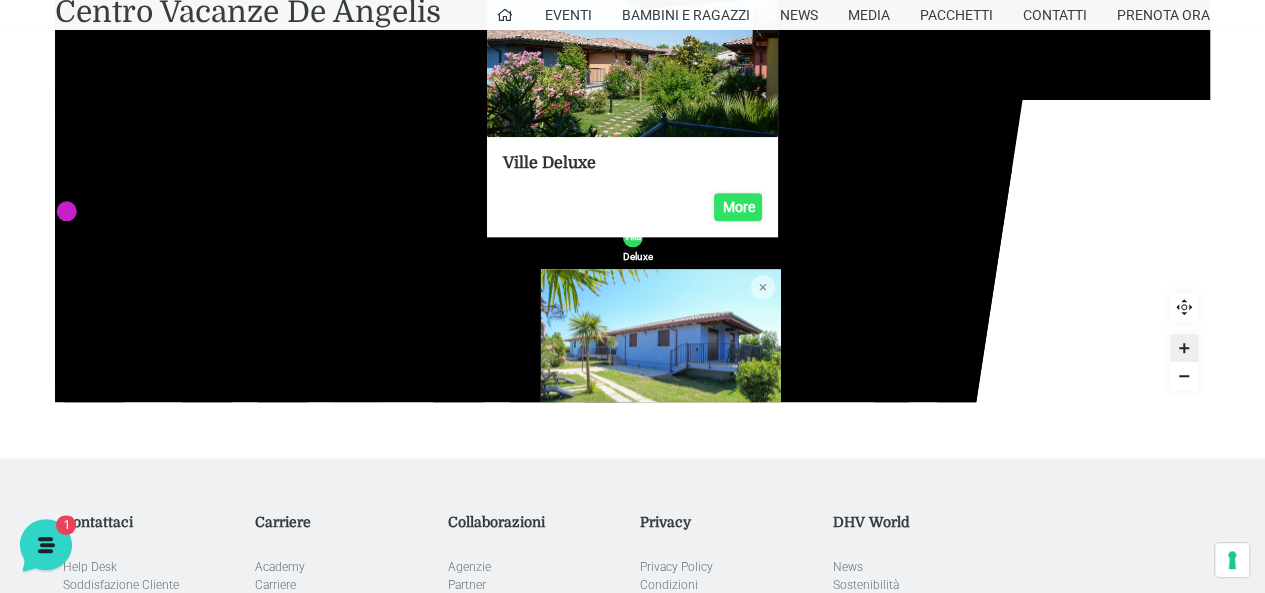 scroll, scrollTop: 141, scrollLeft: 0, axis: vertical 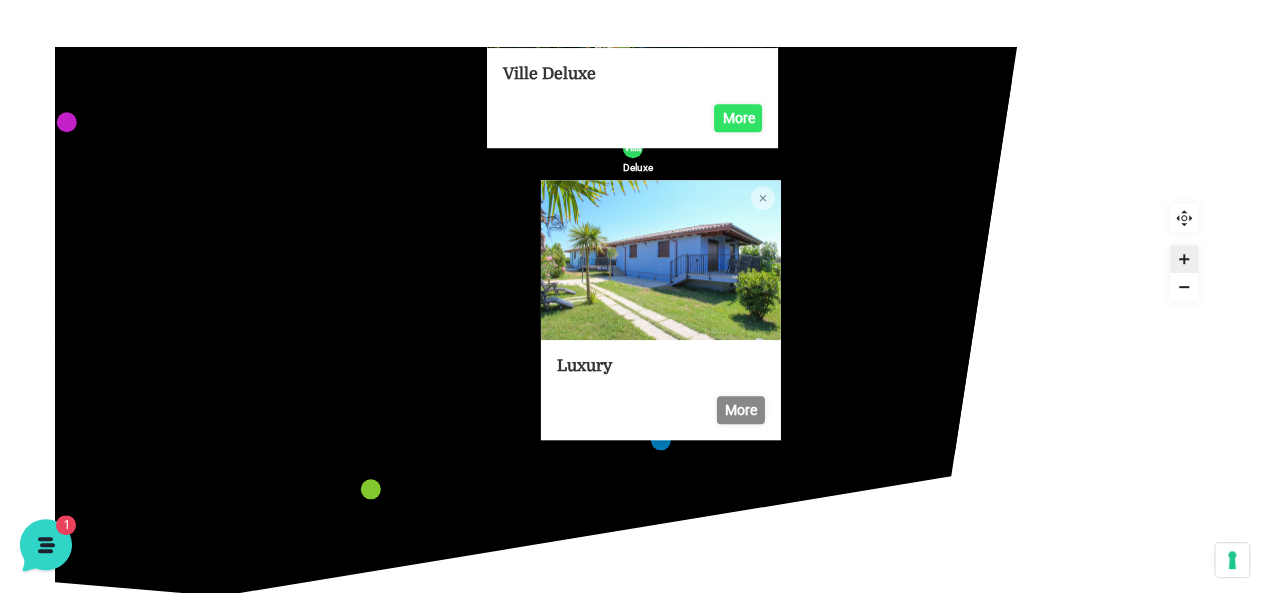 click 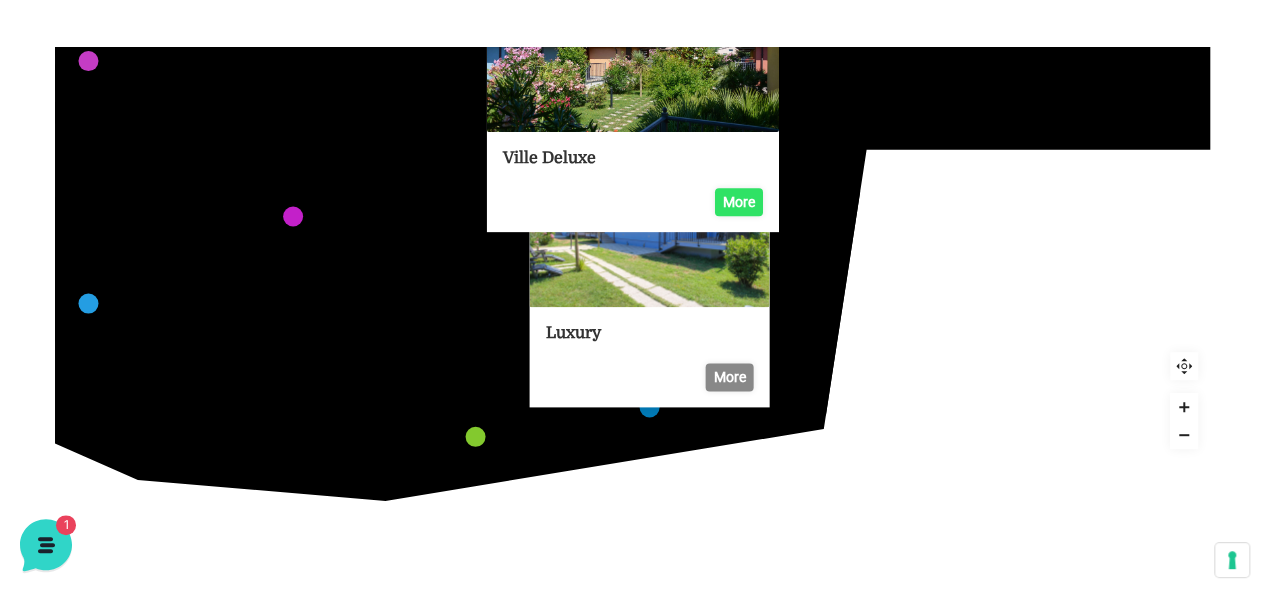 scroll, scrollTop: 236, scrollLeft: 0, axis: vertical 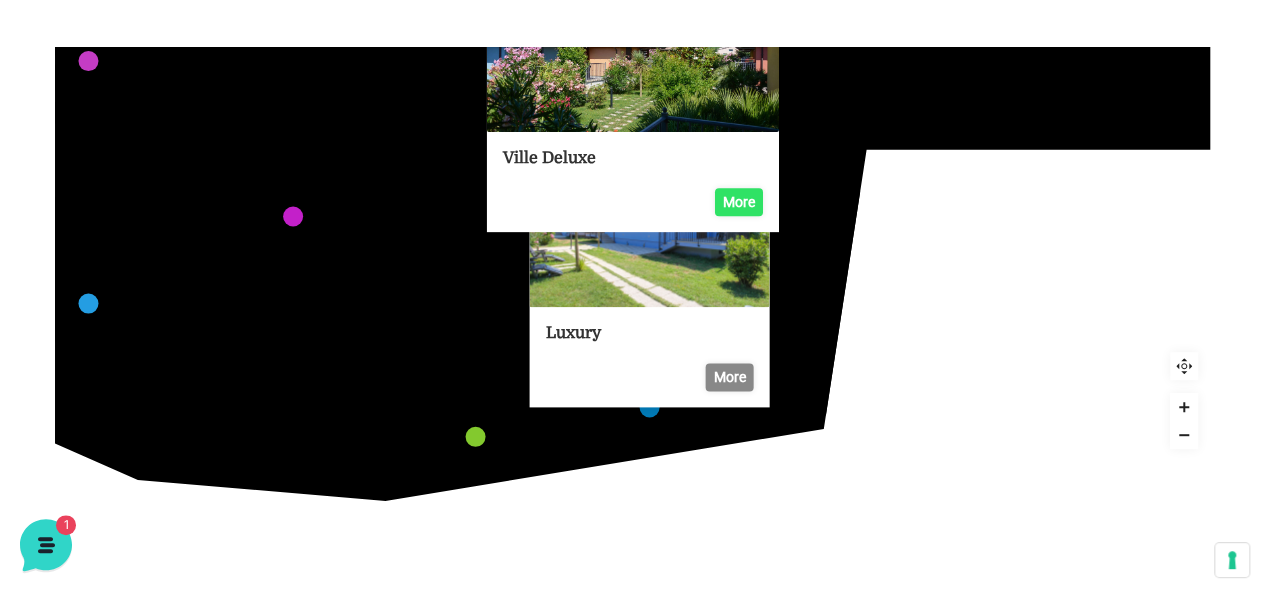 click 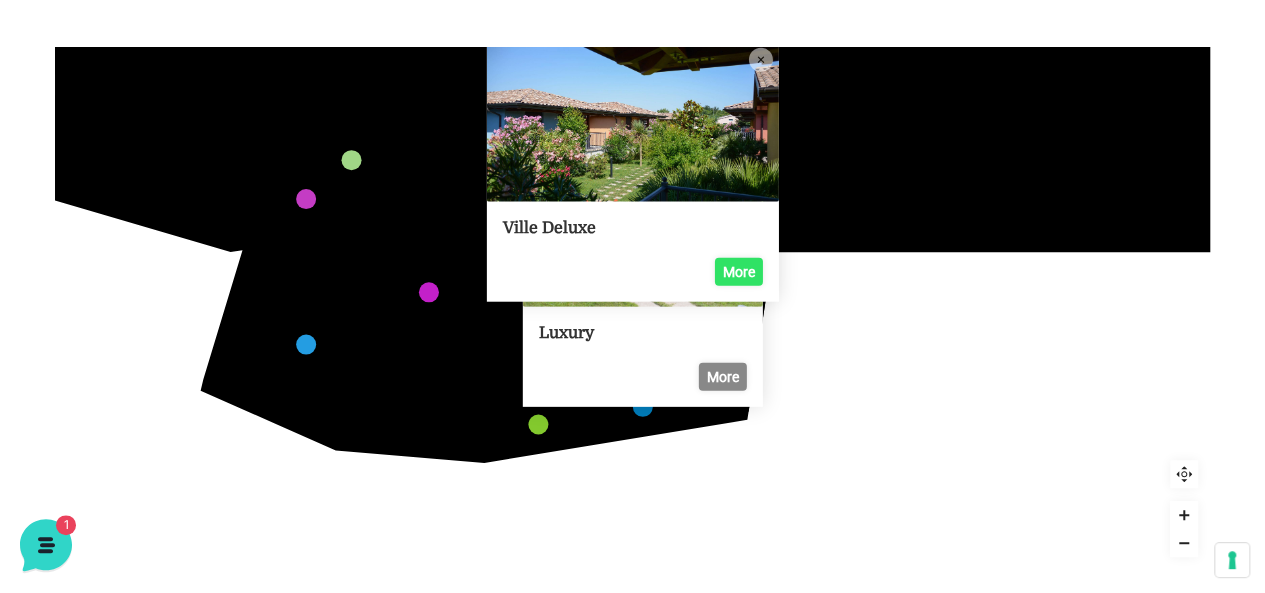 scroll, scrollTop: 128, scrollLeft: 0, axis: vertical 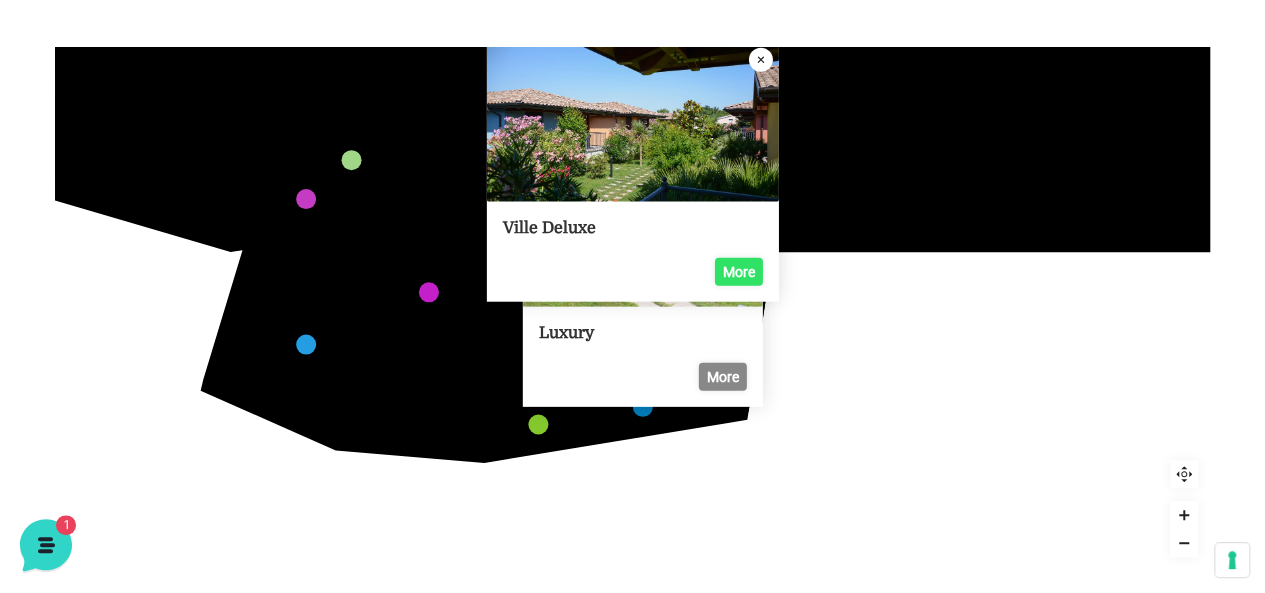 click 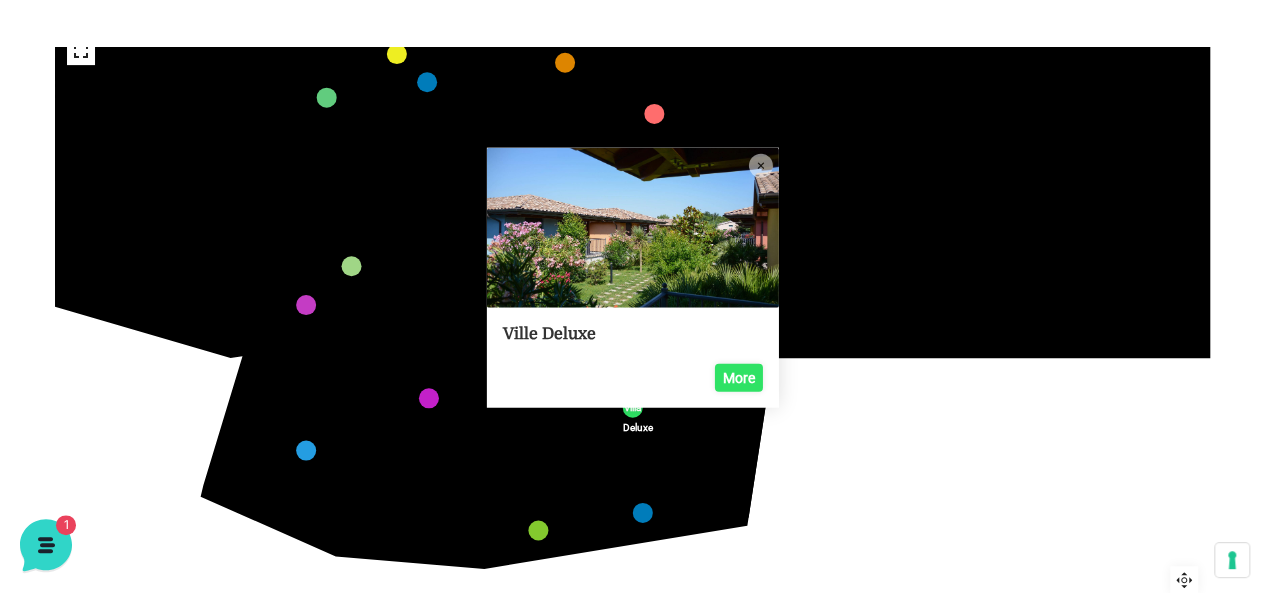 scroll, scrollTop: 446, scrollLeft: 0, axis: vertical 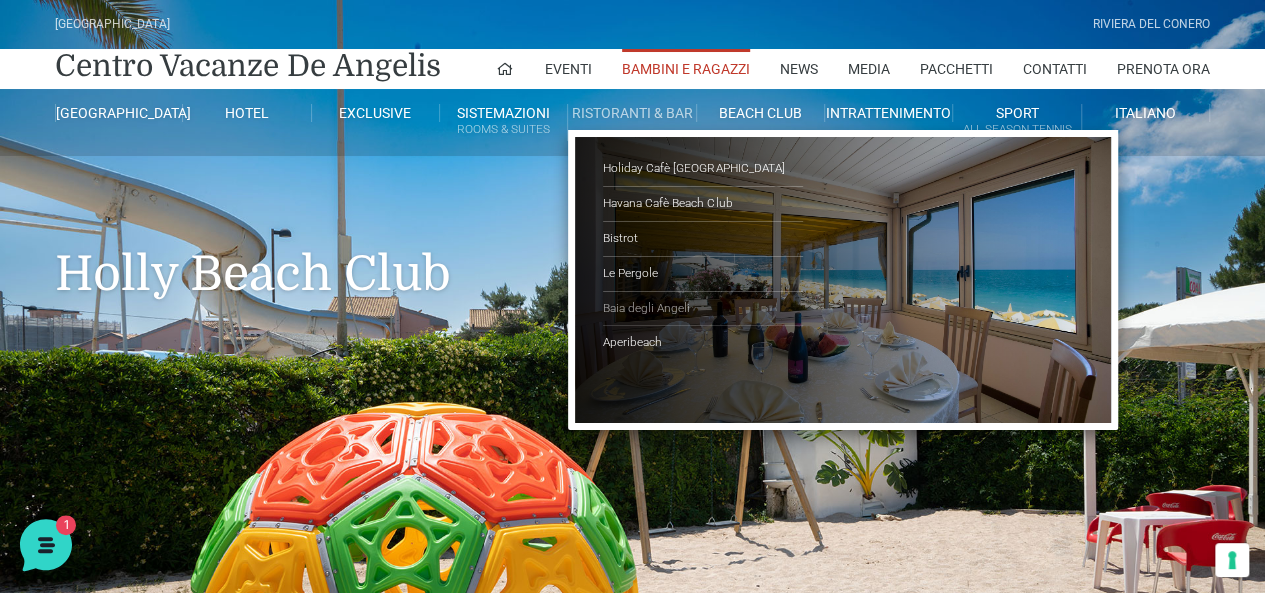 click on "Baia degli Angeli" at bounding box center [703, 309] 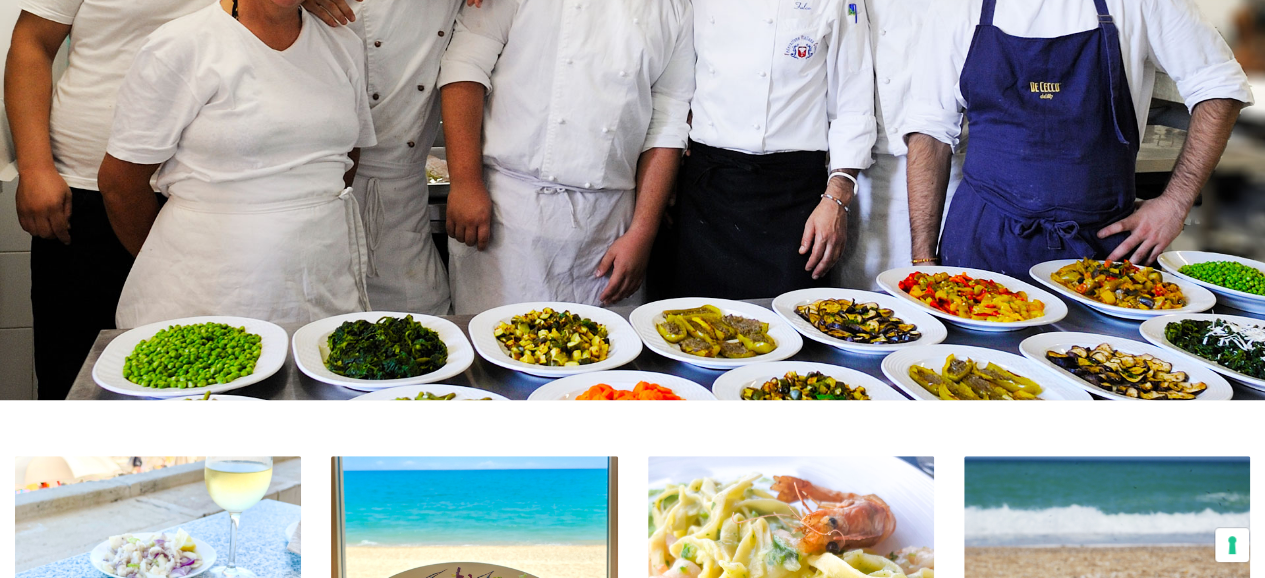 scroll, scrollTop: 700, scrollLeft: 0, axis: vertical 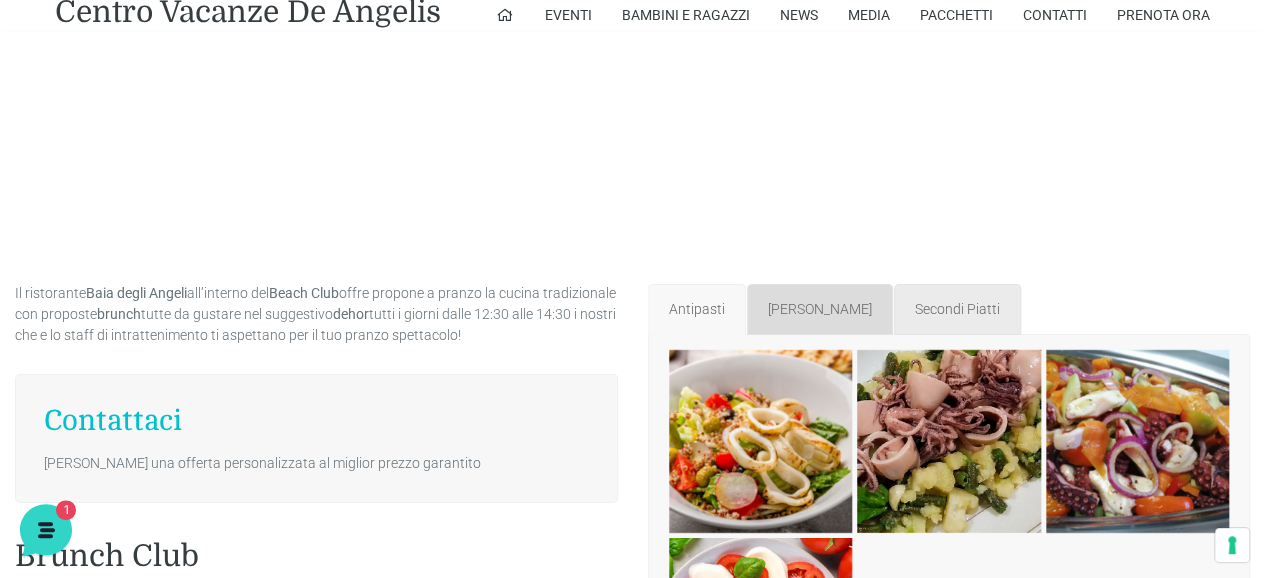 click on "Primi piatti" at bounding box center (820, 309) 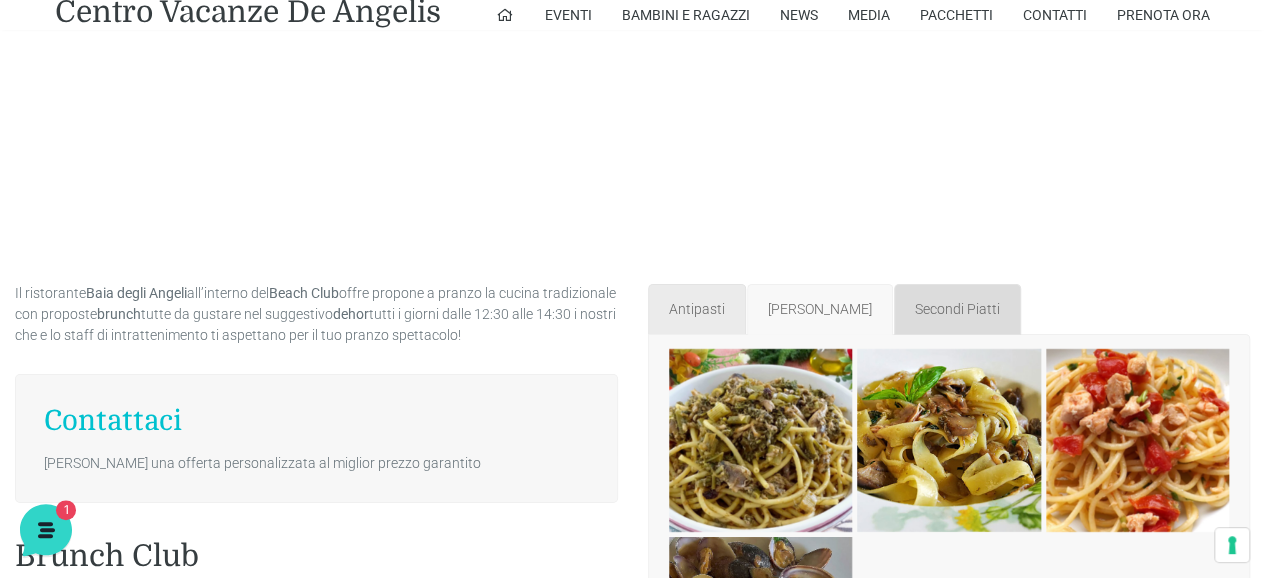drag, startPoint x: 914, startPoint y: 307, endPoint x: 788, endPoint y: 295, distance: 126.57014 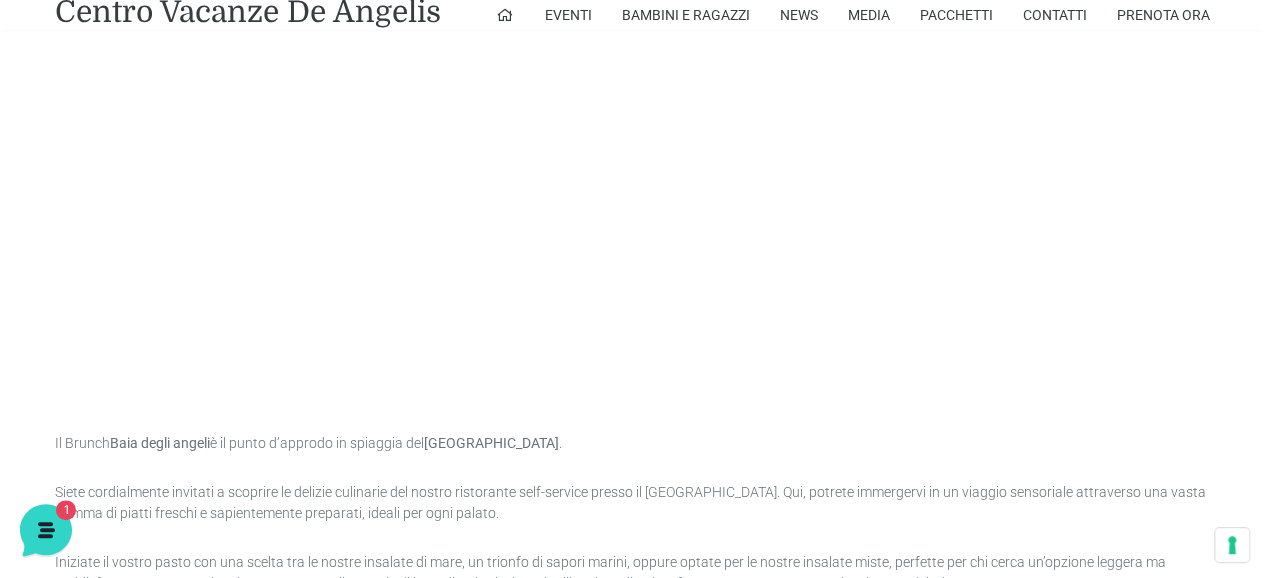 scroll, scrollTop: 2100, scrollLeft: 0, axis: vertical 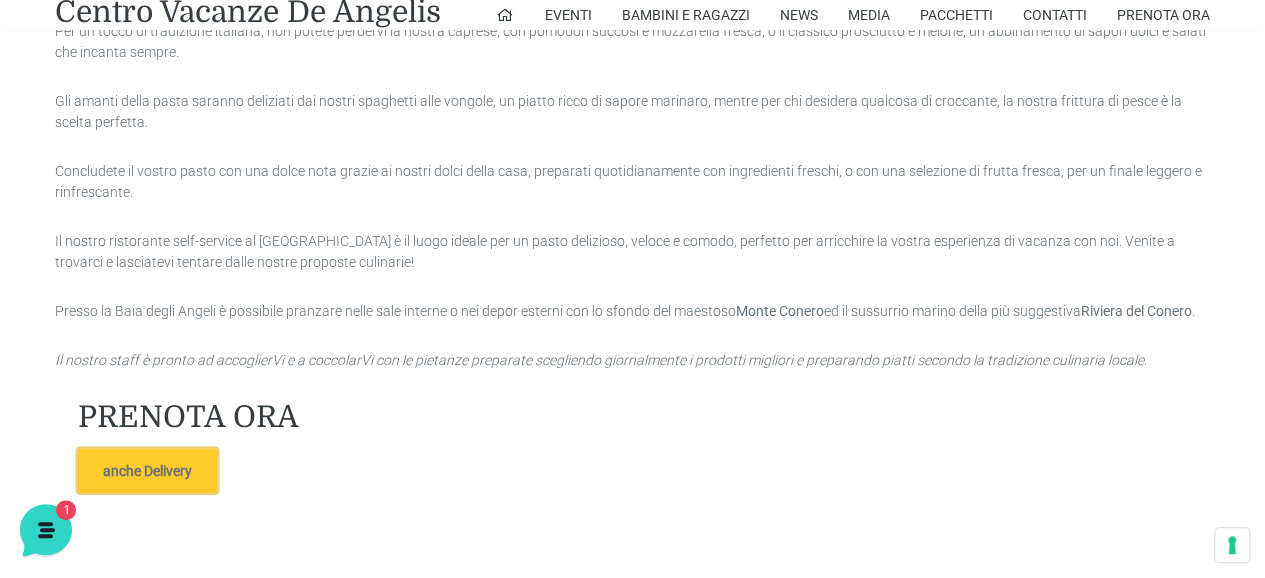 click on "anche Delivery" at bounding box center (147, 471) 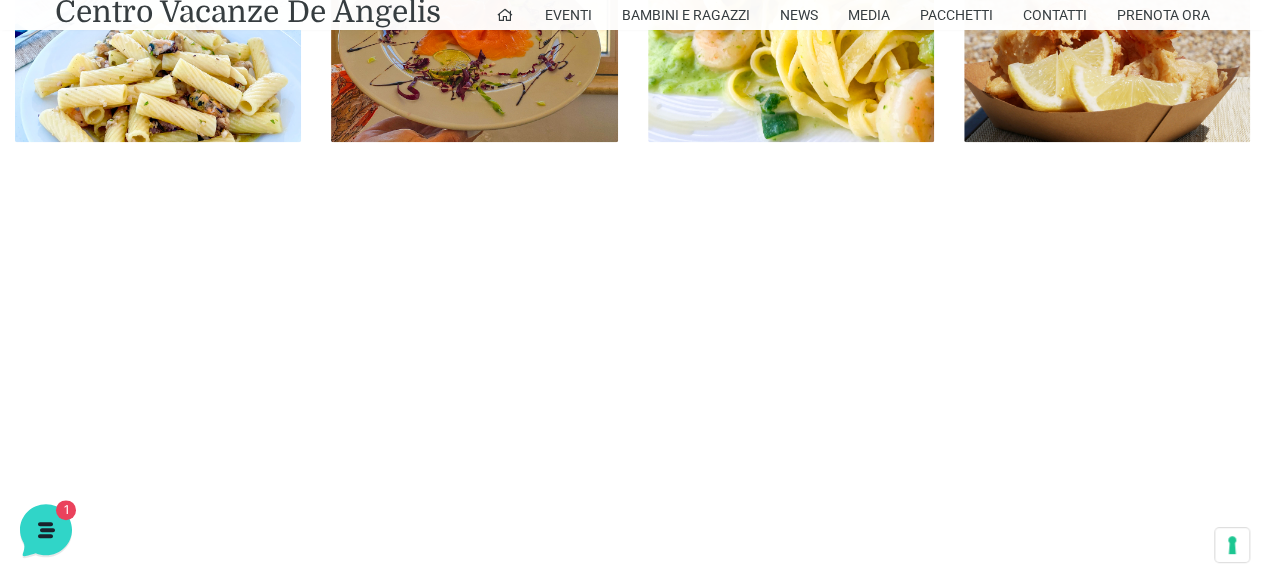 scroll, scrollTop: 900, scrollLeft: 0, axis: vertical 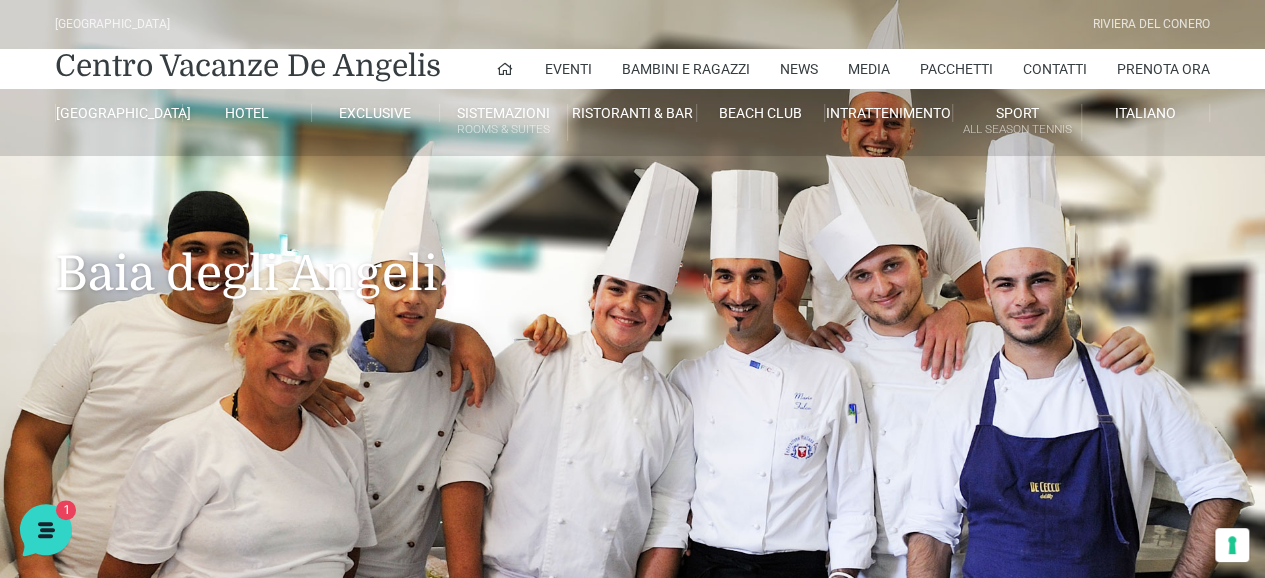 click on "×
Baia degli Angeli
Prenotazione Baia Angeli
Servizio
Colazione Pranzo Cena Take Away Delivery
Nome
*
First
Cognome
*
Last
Data
*
Orario
*
00:00 00:30 01:00 01:30 02:00 02:30 03:00 03:30 04:00 04:30 05:00 05:30 06:00 06:30 07:00 07:30 08:00 08:30 09:00 09:30 10:00 10:30 11:00 11:30 12:00 12:30 13:00 13:30 14:00 14:30 15:00 15:30 16:00 16:30 17:00 17:30 18:00 18:30 19:00 19:30 20:00 20:30 21:00 21:30 22:00 22:30 23:00 23:30
n° persone
*
1 2 3 4 5 6 7 8 9 10
Sala
Interna Esterna 3 4 5 6 7 8 9 10
Indirizzo
Indirizzo
Indirizzo" at bounding box center (632, 289) 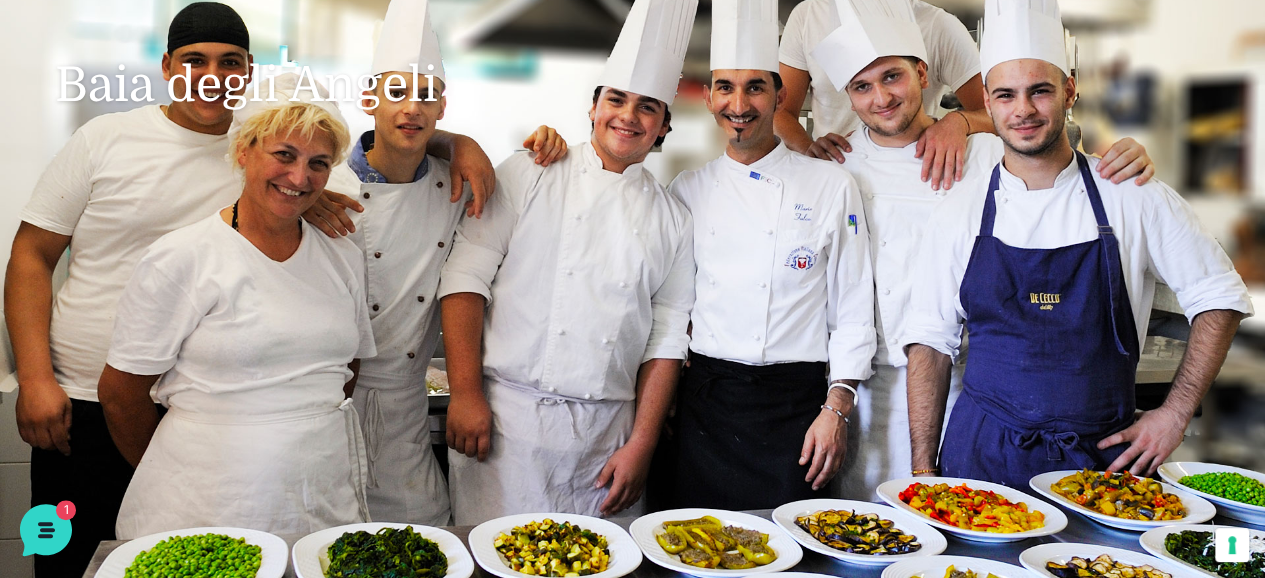 scroll, scrollTop: 0, scrollLeft: 0, axis: both 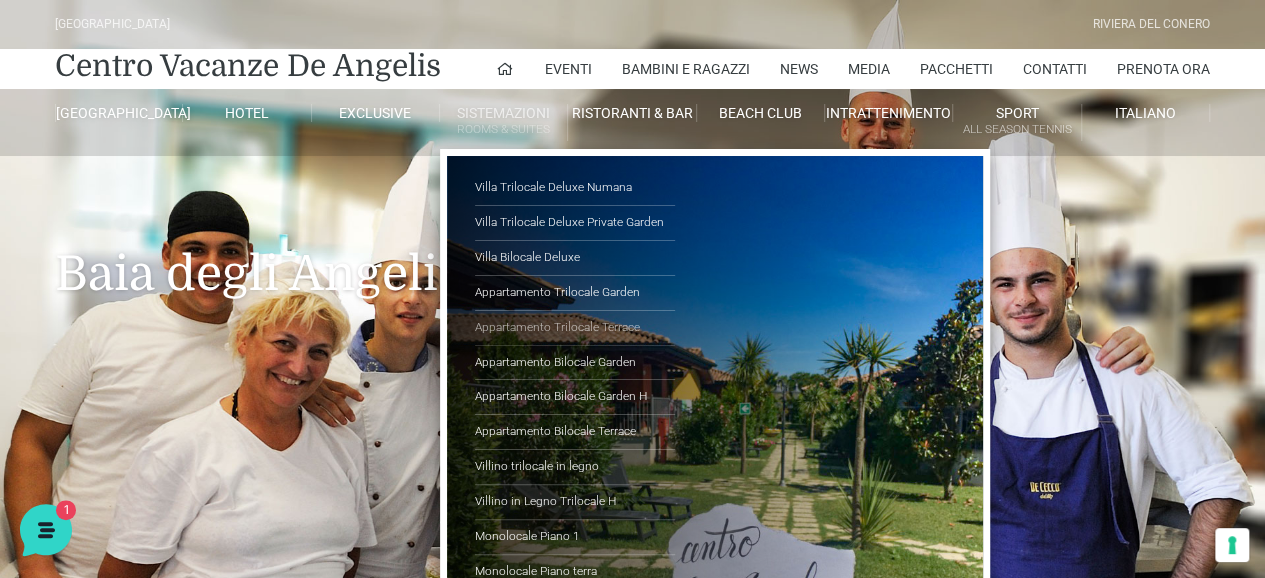 click on "Appartamento Trilocale Terrace" at bounding box center [575, 328] 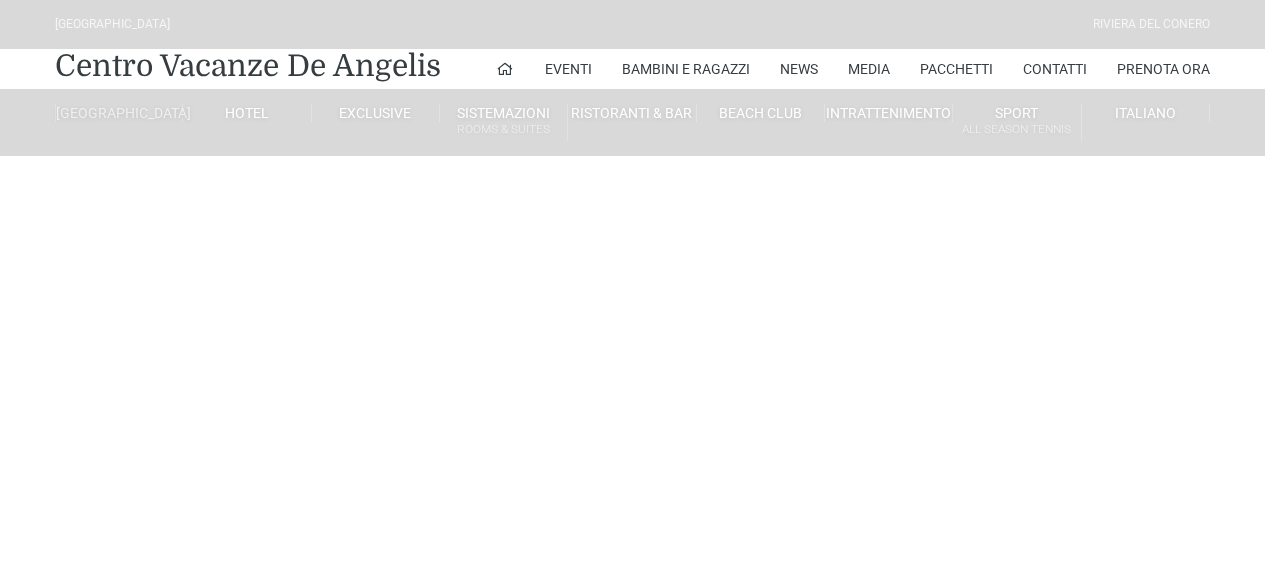 scroll, scrollTop: 0, scrollLeft: 0, axis: both 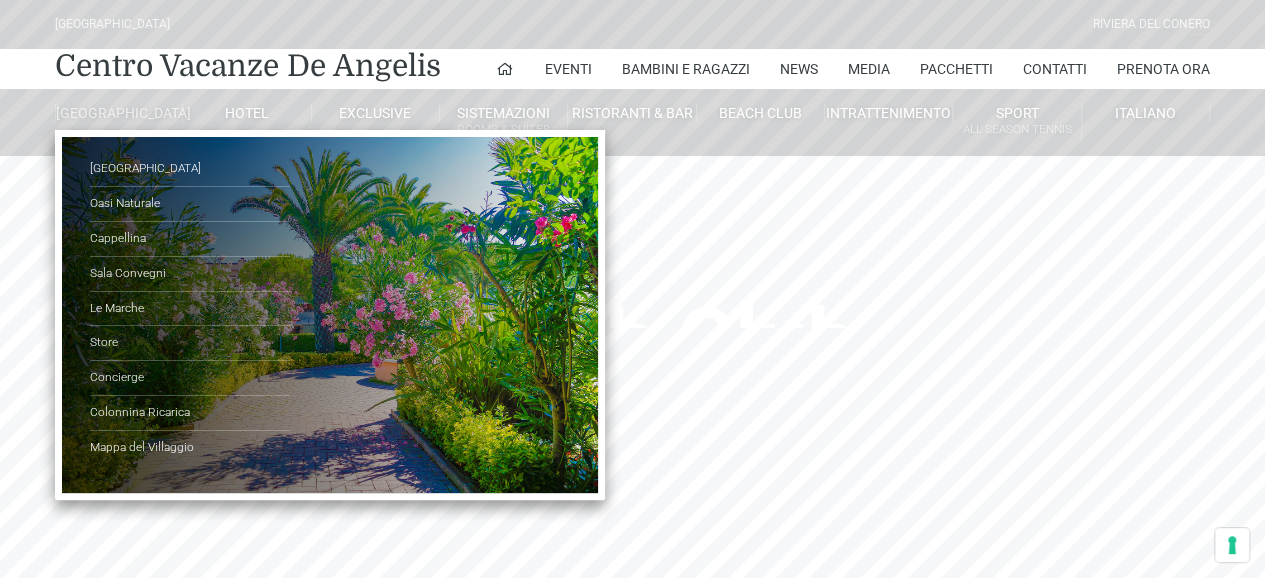 click on "[GEOGRAPHIC_DATA]" at bounding box center (119, 113) 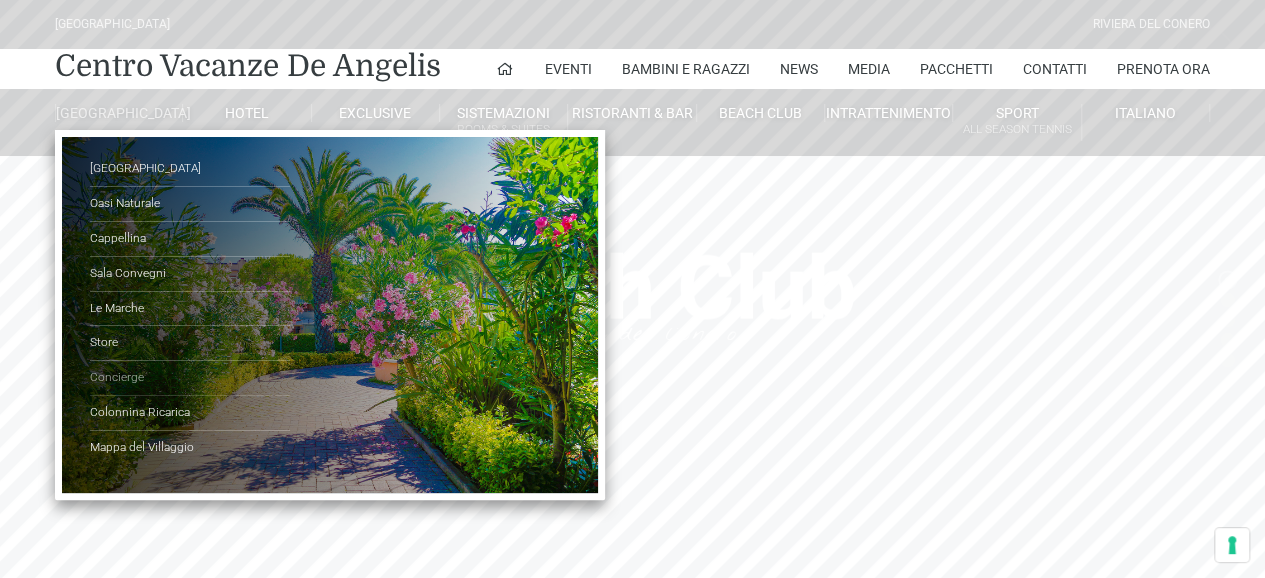 scroll, scrollTop: 0, scrollLeft: 0, axis: both 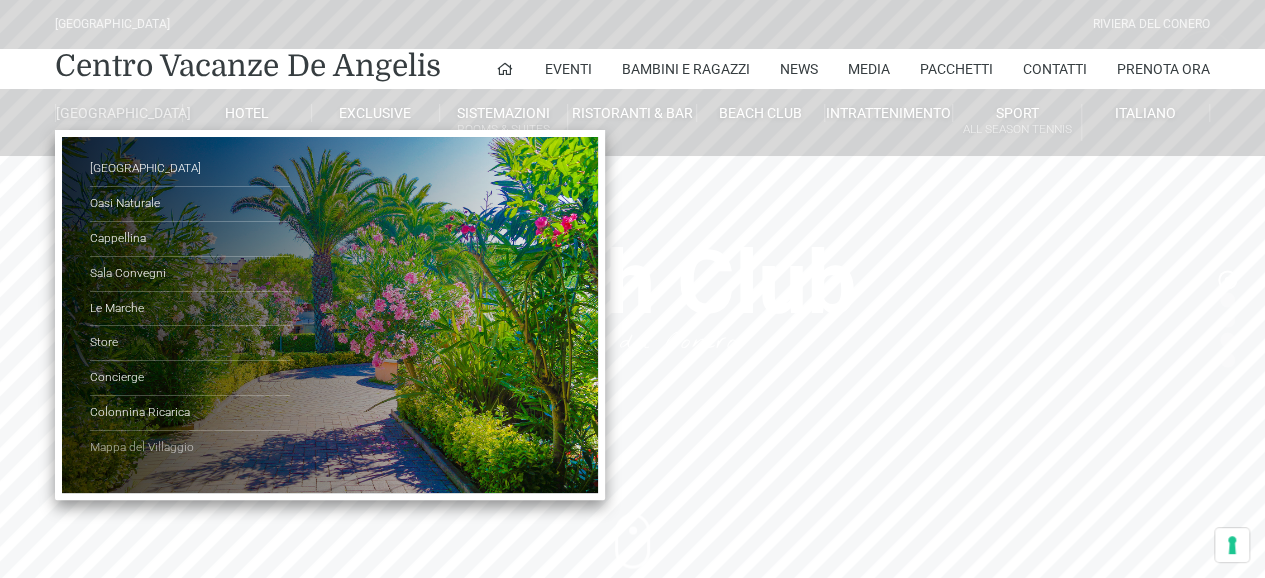 click on "Mappa del Villaggio" at bounding box center (190, 448) 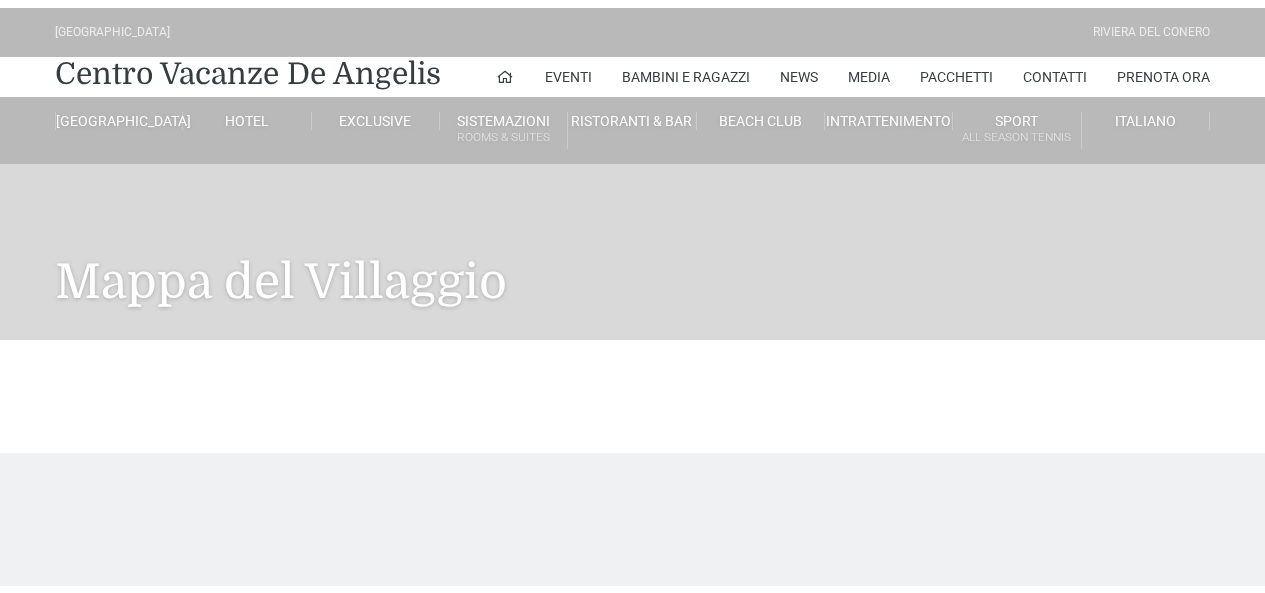 scroll, scrollTop: 0, scrollLeft: 0, axis: both 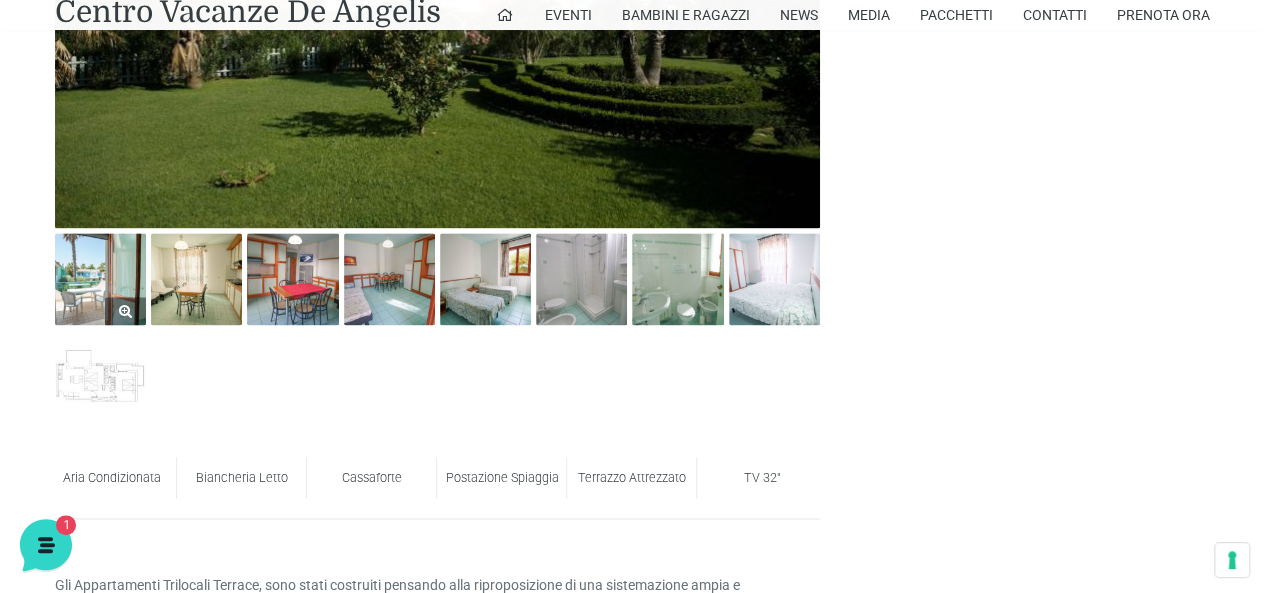 click at bounding box center [100, 278] 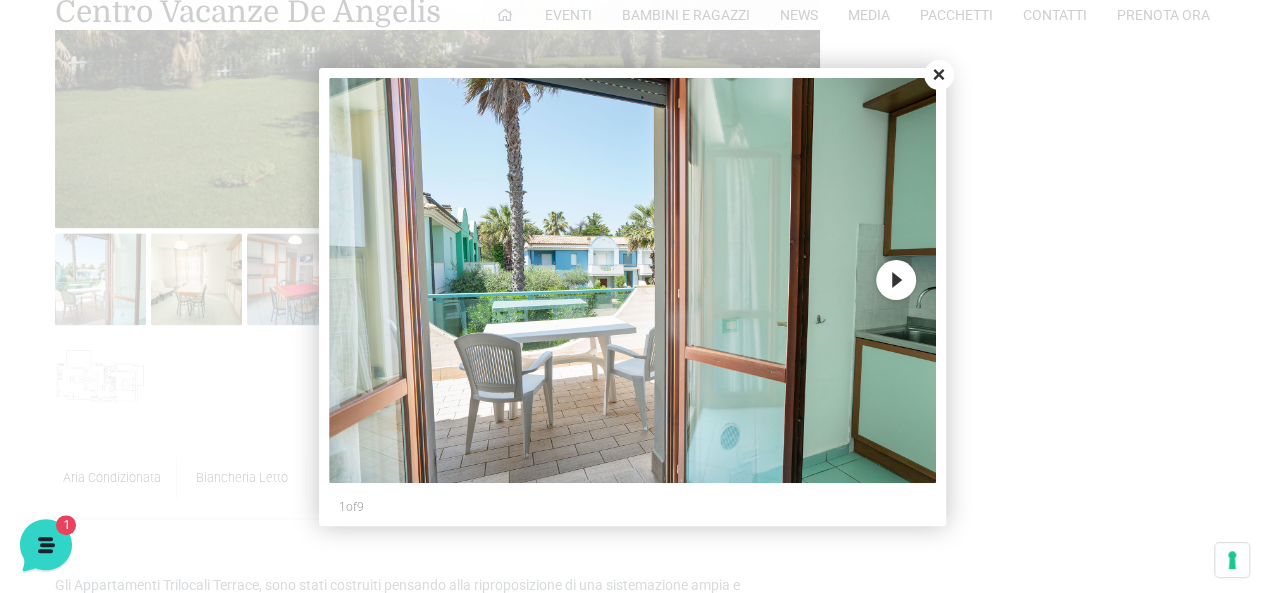 click on "Next" at bounding box center (896, 280) 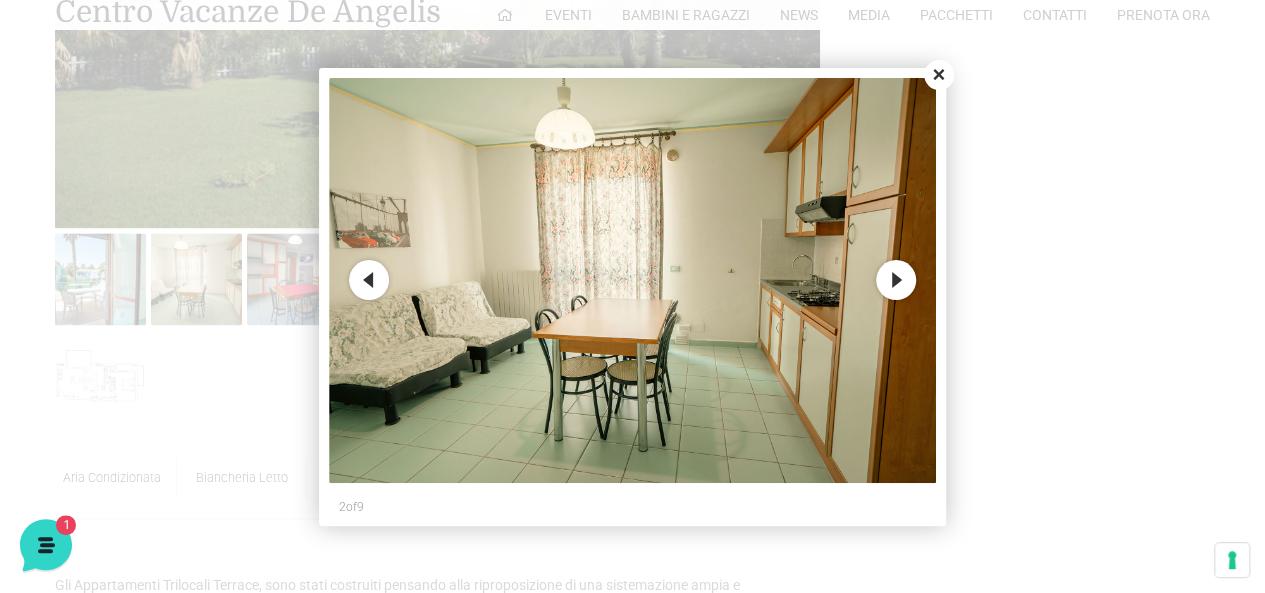click on "Next" at bounding box center [896, 280] 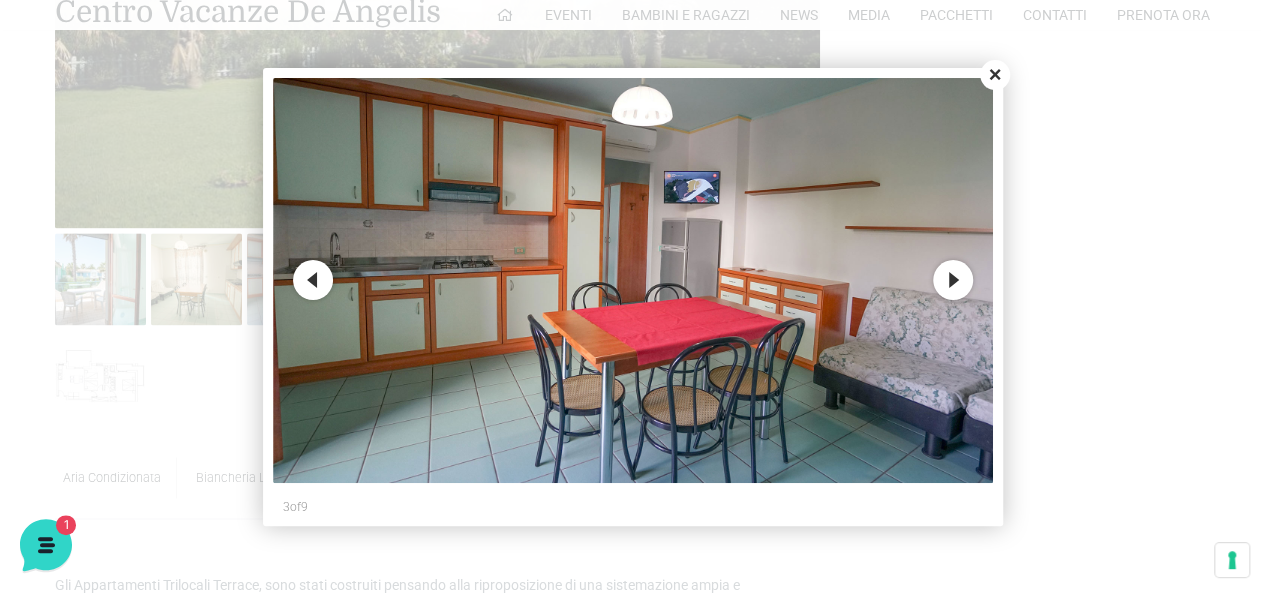 click on "Next" at bounding box center [953, 280] 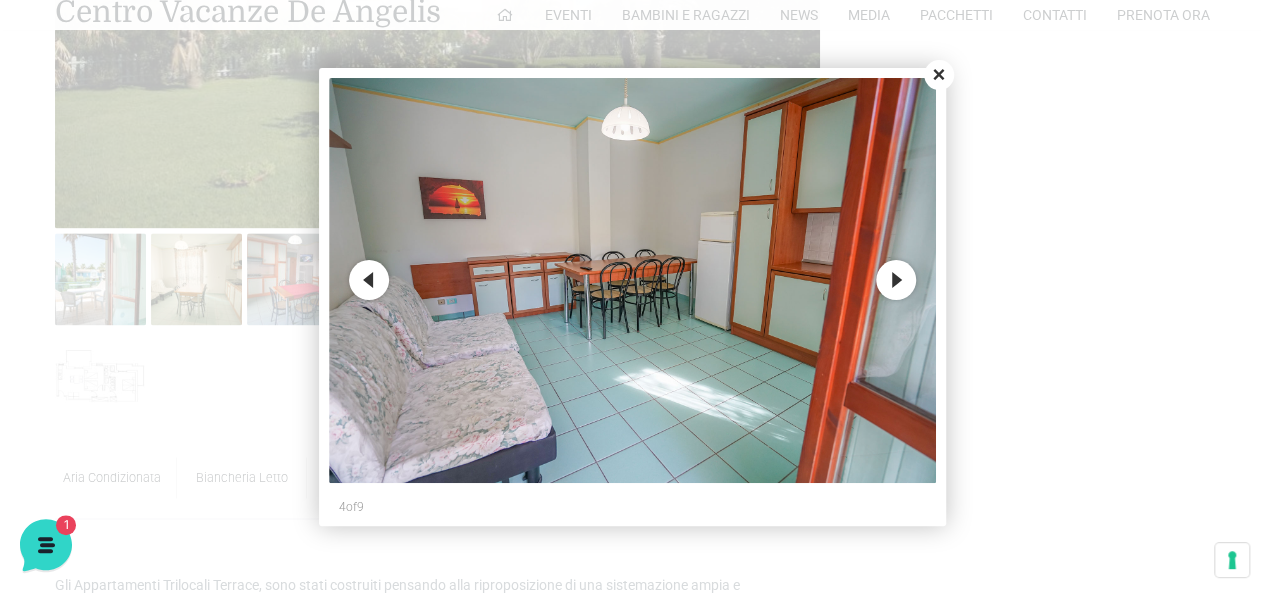 click on "Next" at bounding box center [896, 280] 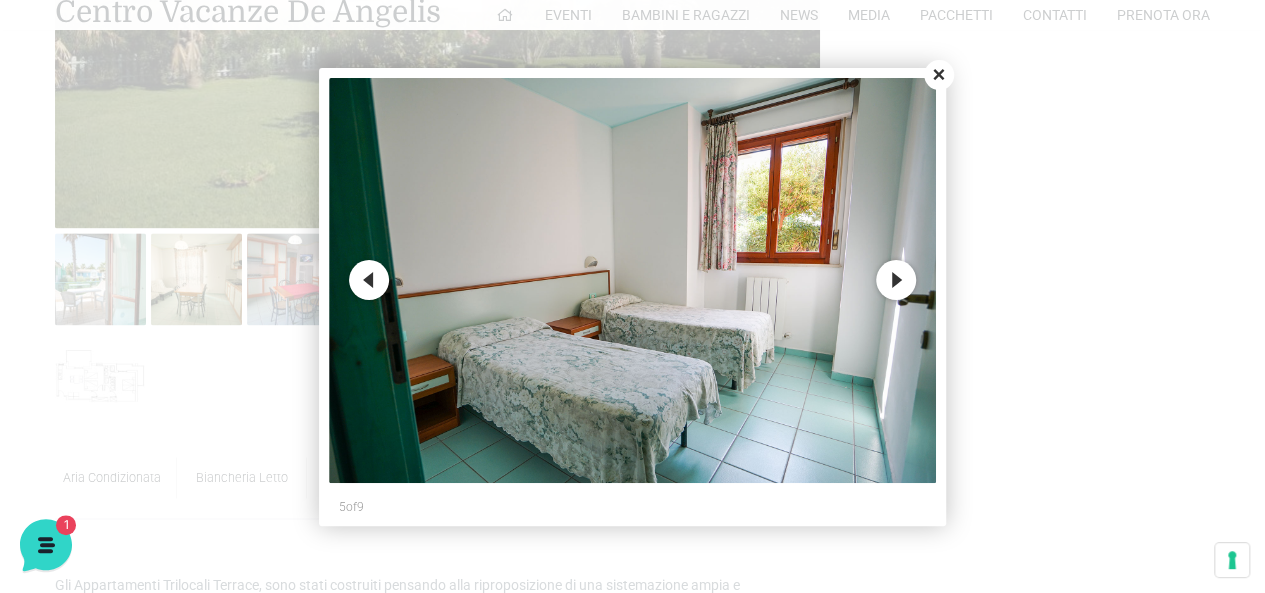 click on "Next" at bounding box center [896, 280] 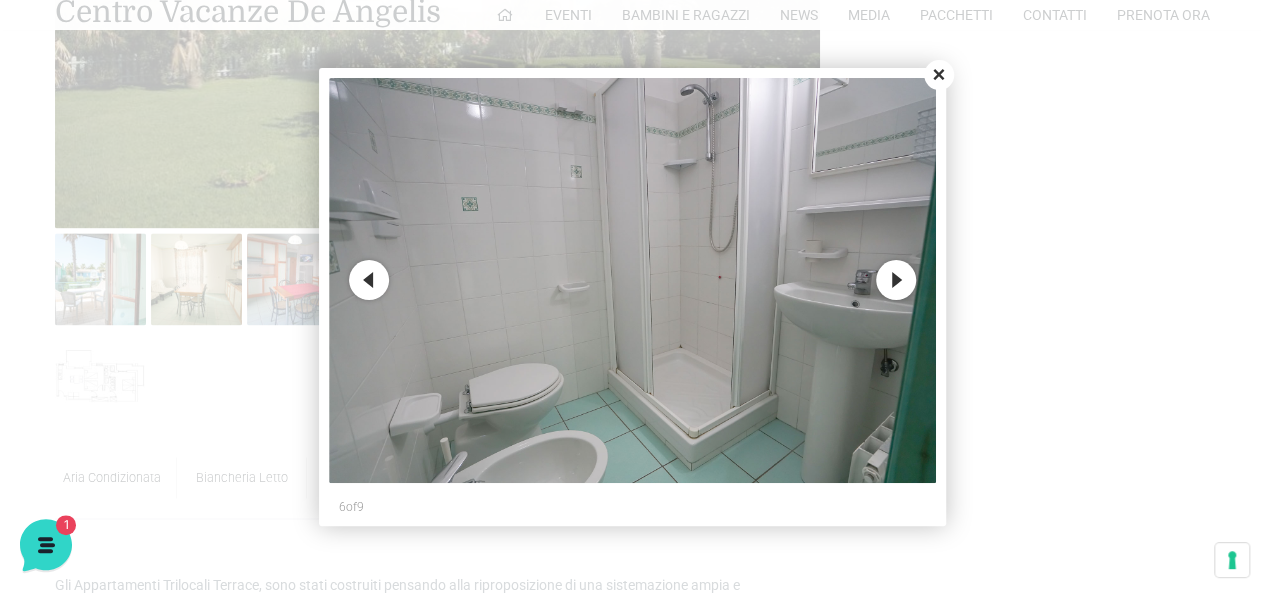 click on "Next" at bounding box center [896, 280] 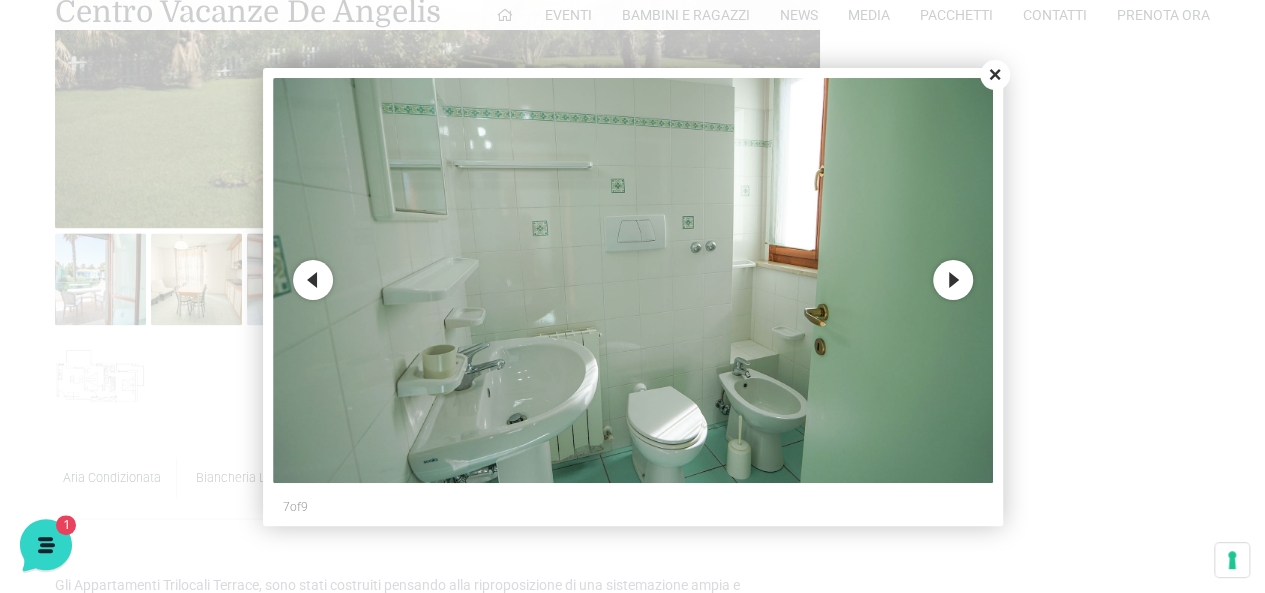 click on "Next" at bounding box center [953, 280] 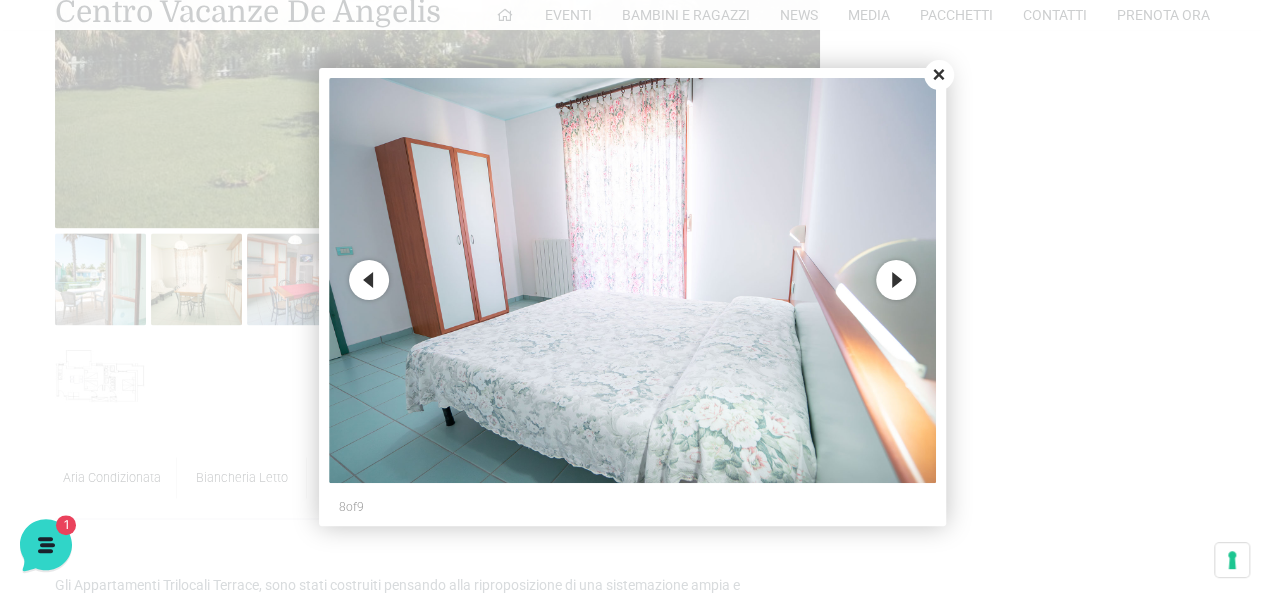 click on "Next" at bounding box center (896, 280) 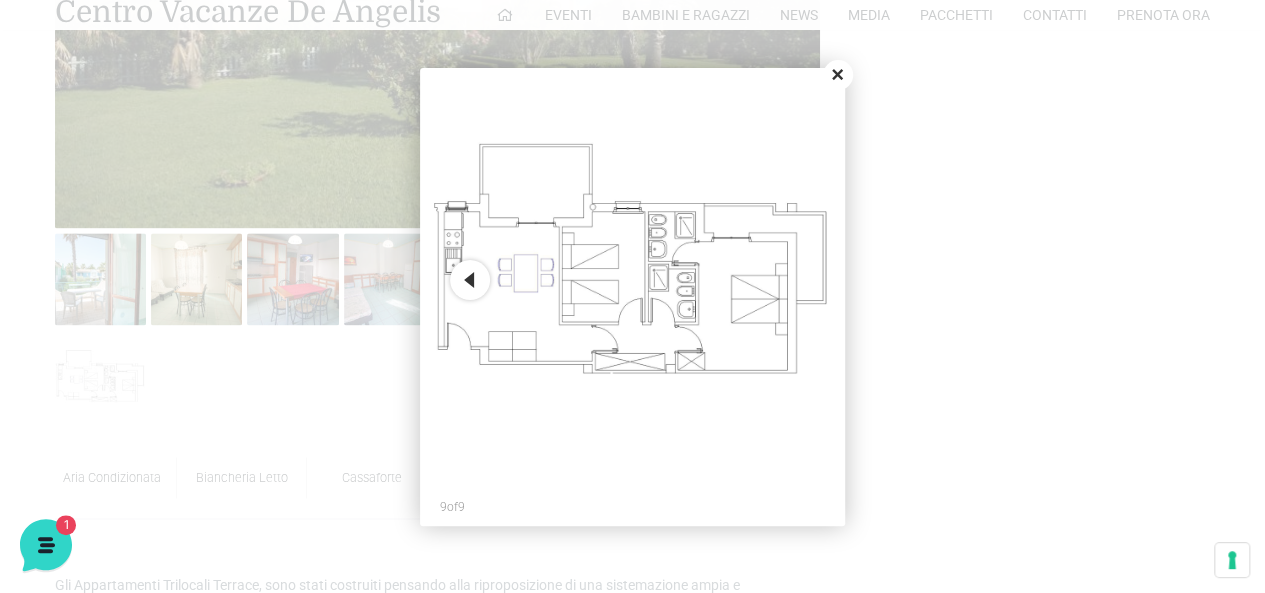 click on "Close" at bounding box center (838, 75) 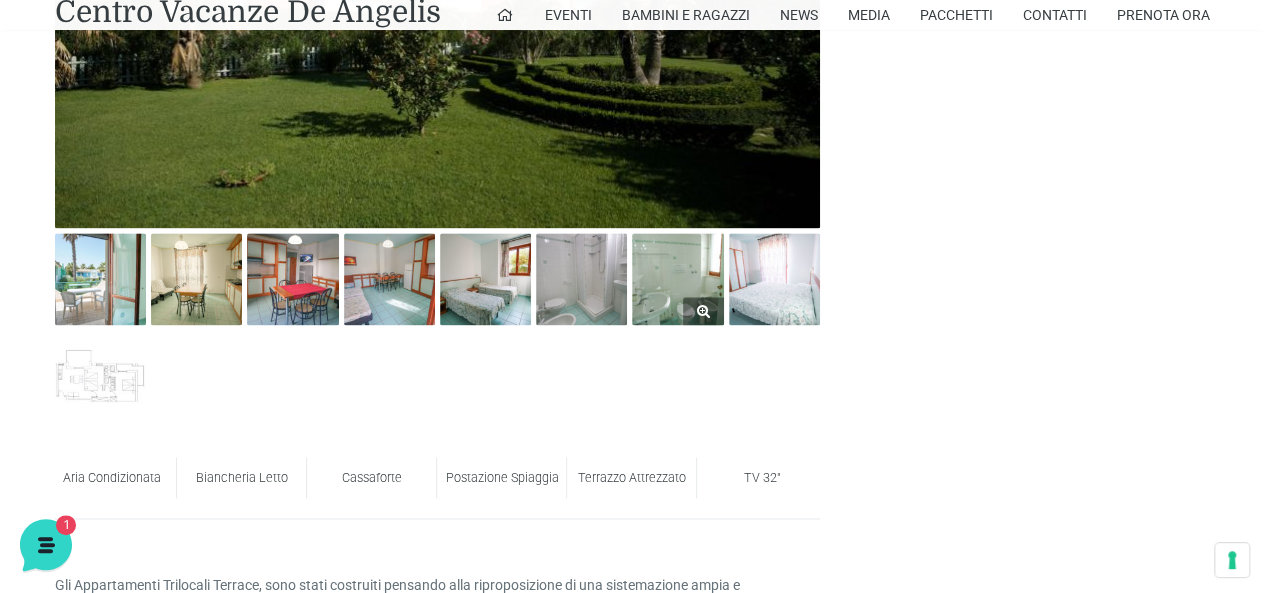 click at bounding box center [677, 278] 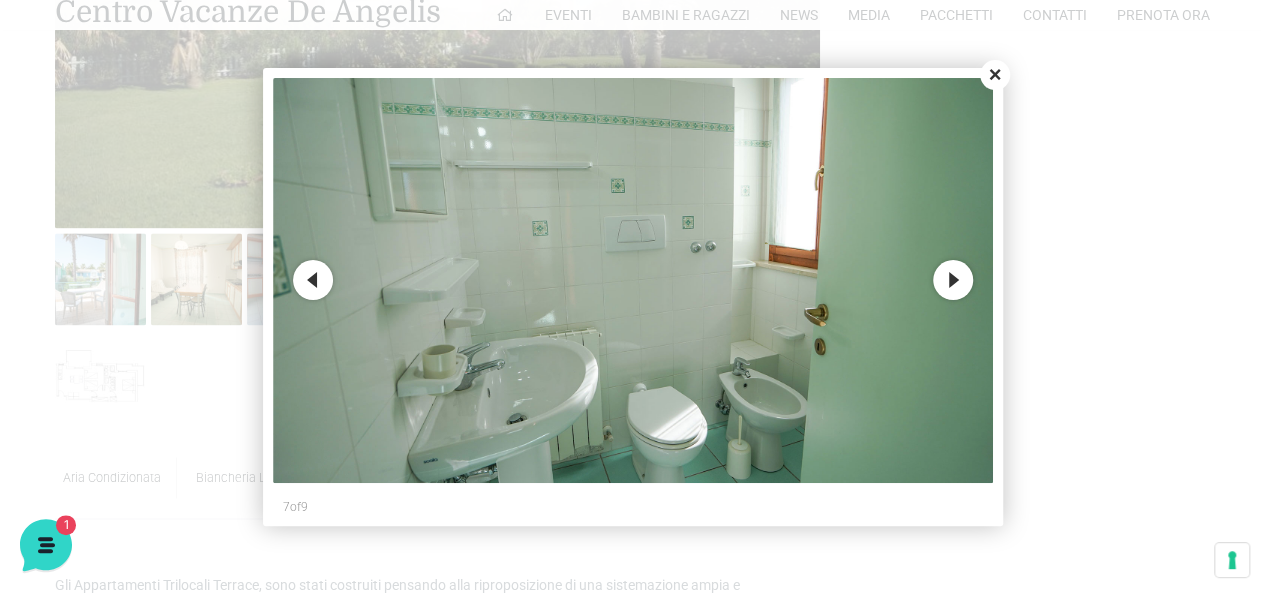 click on "Close" at bounding box center (995, 75) 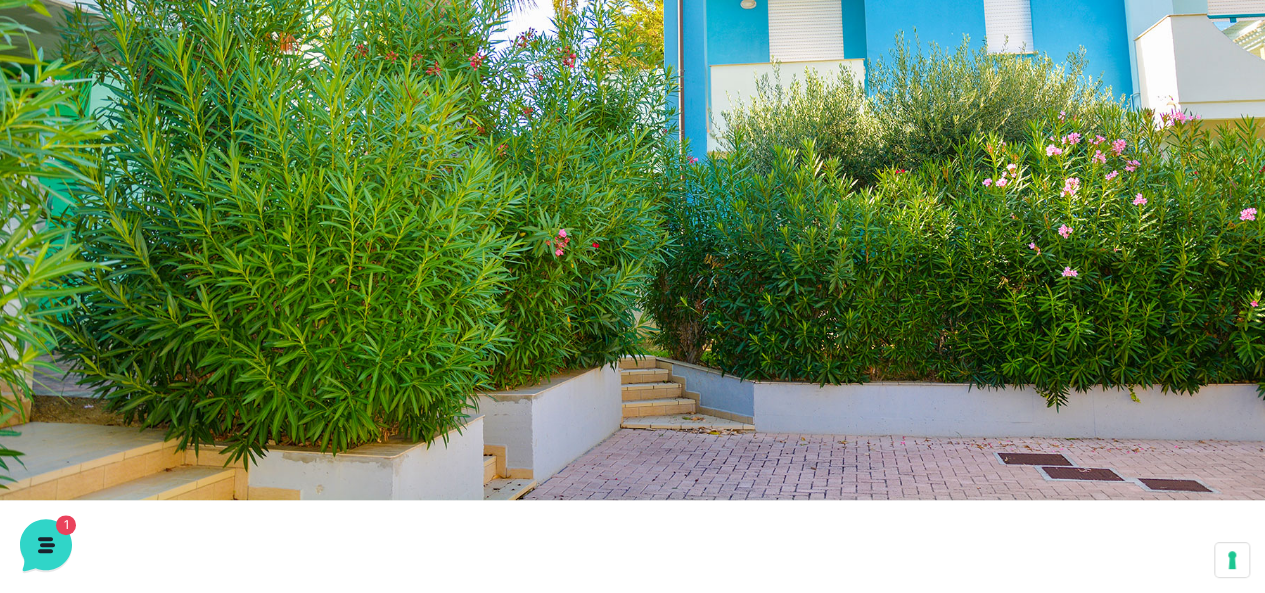 scroll, scrollTop: 0, scrollLeft: 0, axis: both 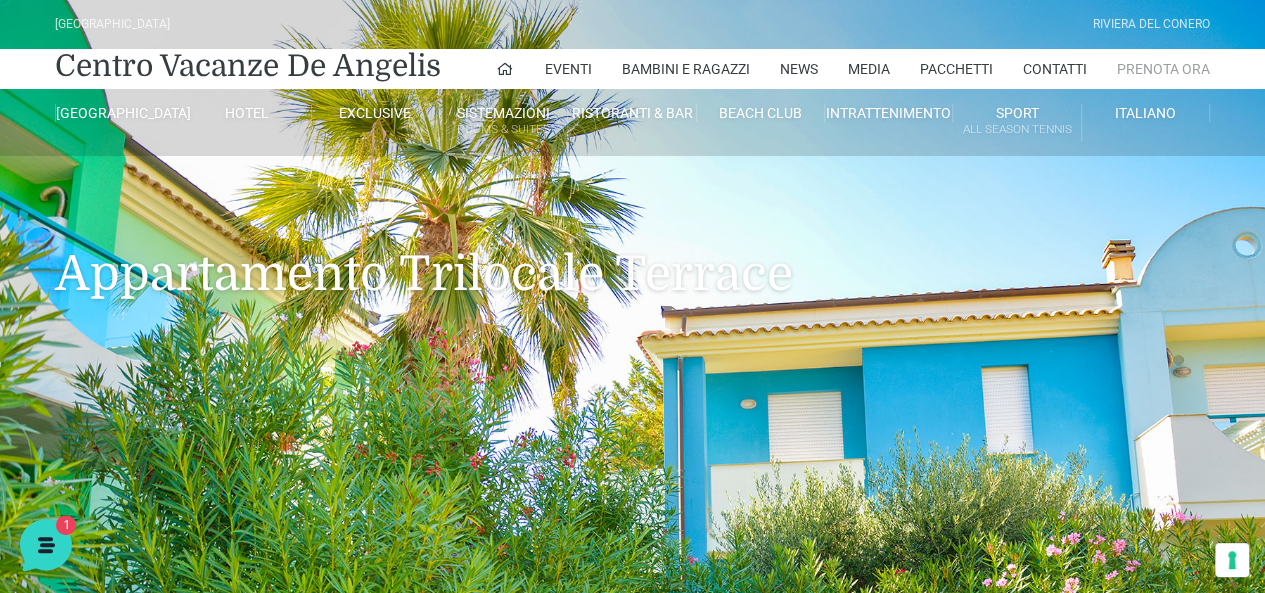 click on "Prenota Ora" at bounding box center [1163, 69] 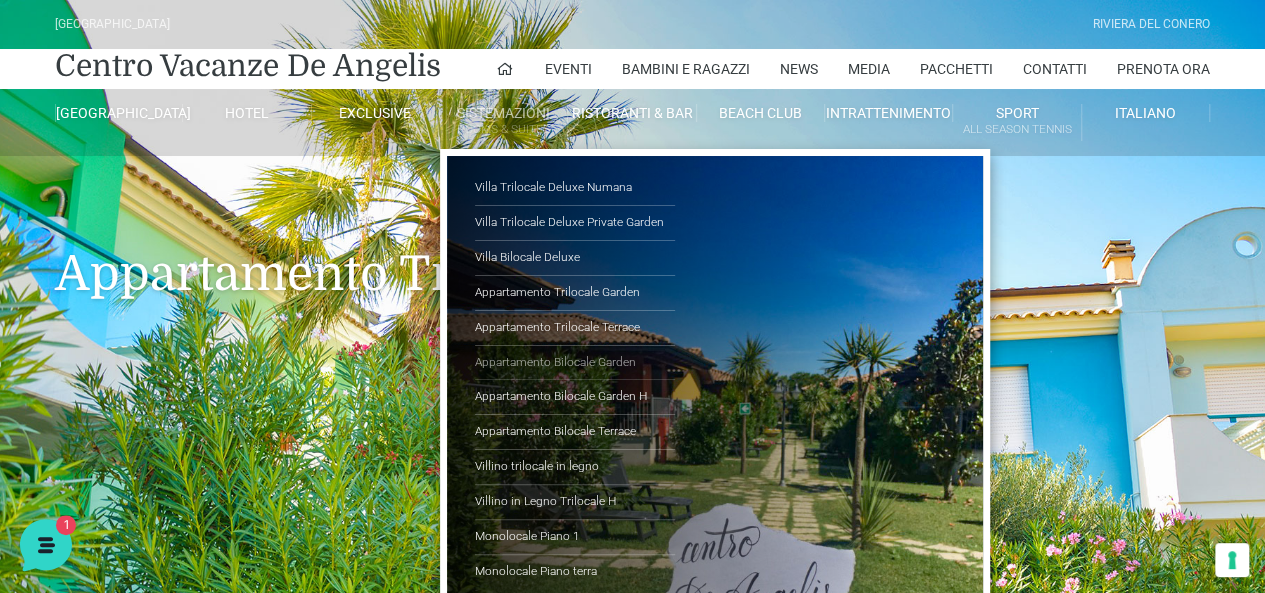 scroll, scrollTop: 100, scrollLeft: 0, axis: vertical 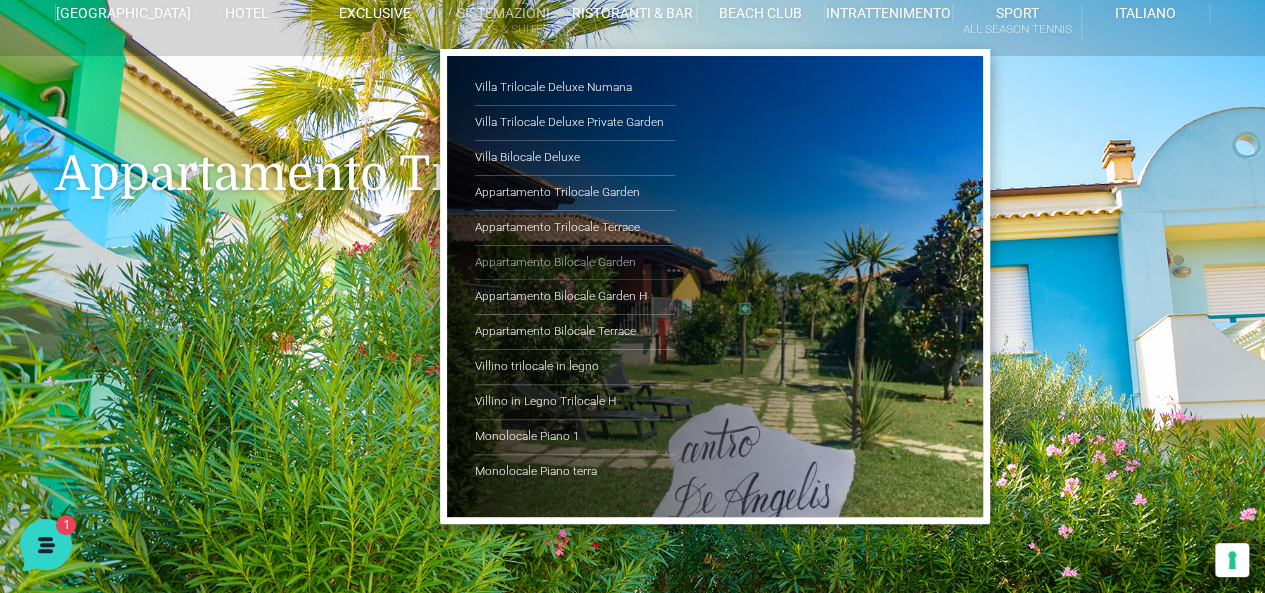 click on "Villino trilocale in legno" at bounding box center [575, 367] 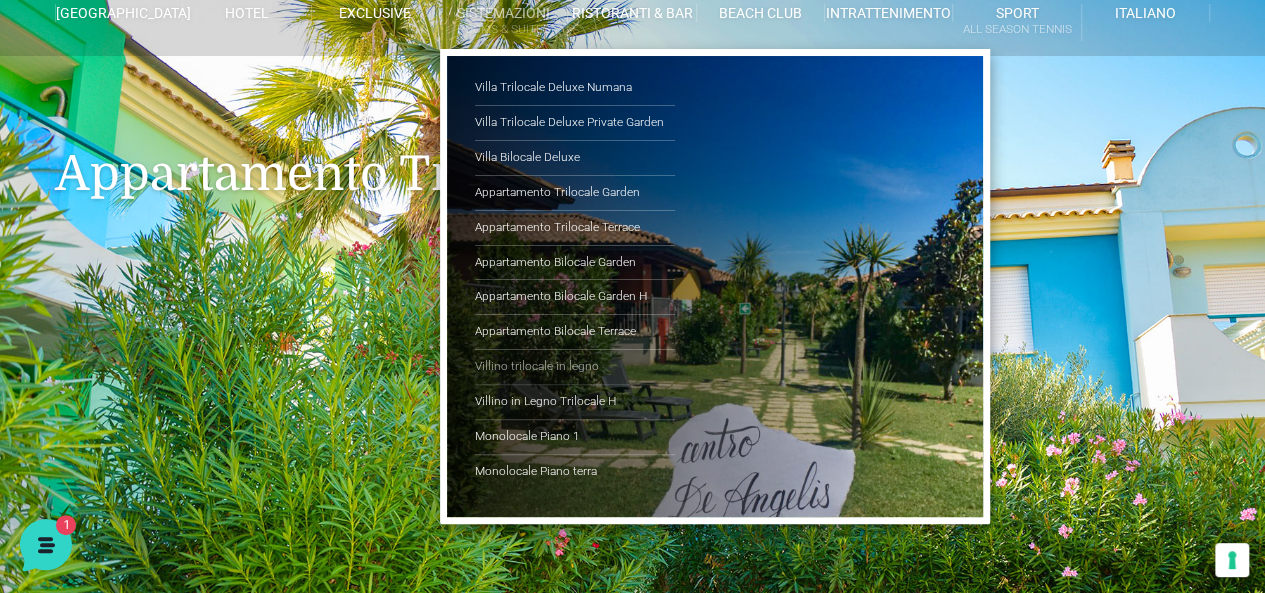 click on "Villino trilocale in legno" at bounding box center (575, 367) 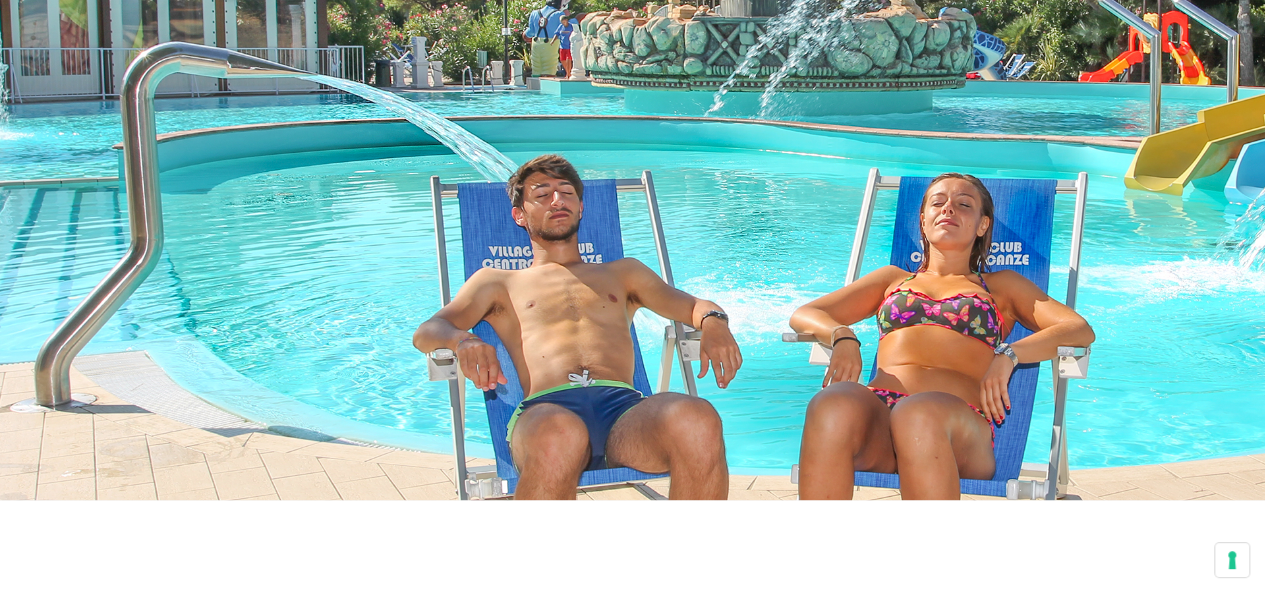 scroll, scrollTop: 300, scrollLeft: 0, axis: vertical 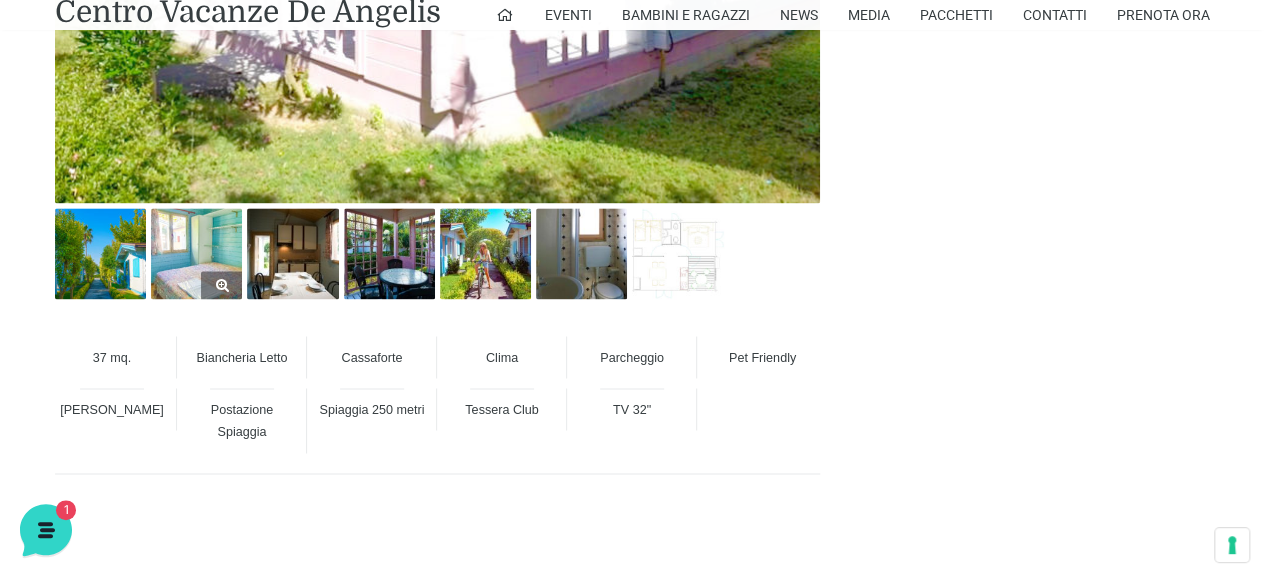 click at bounding box center [196, 253] 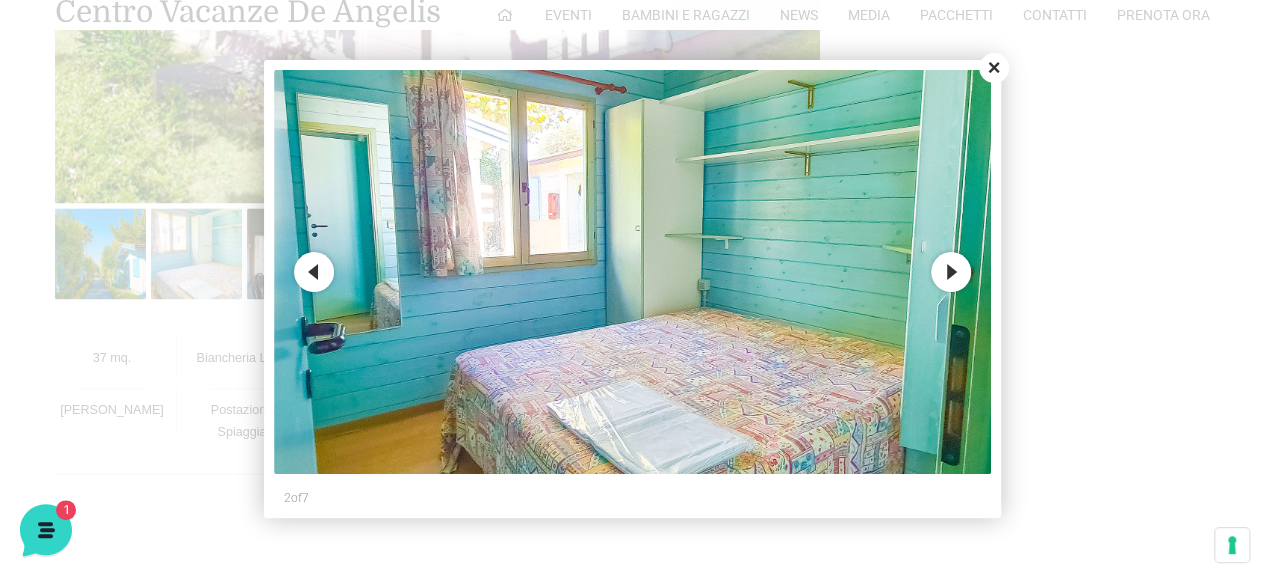click on "Next" at bounding box center [951, 272] 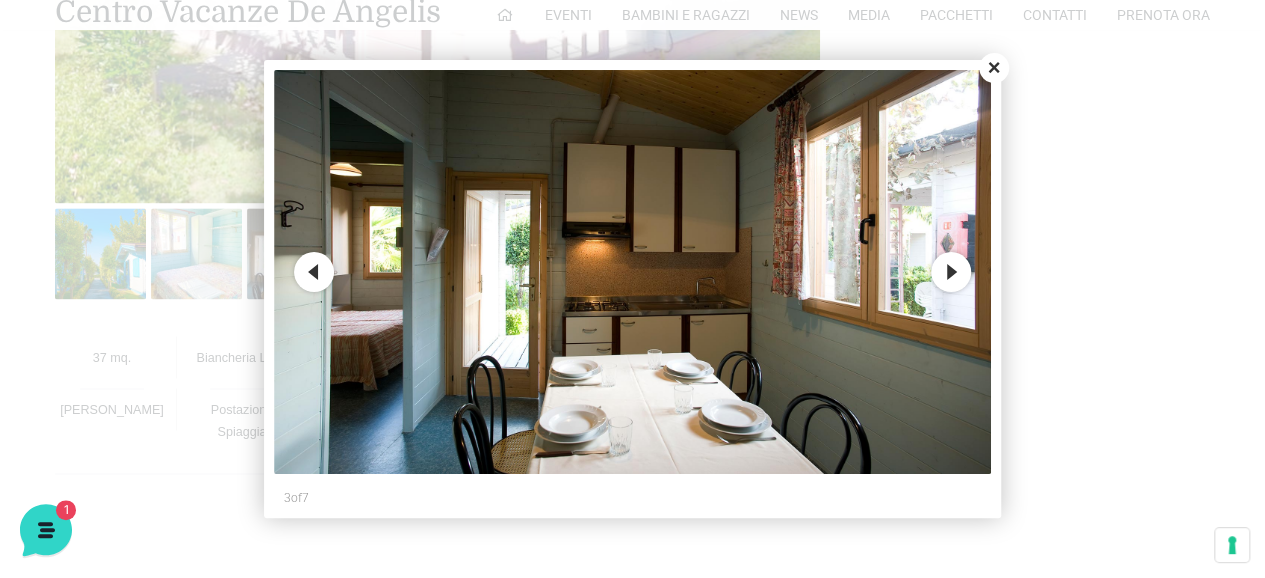 click on "Next" at bounding box center (951, 272) 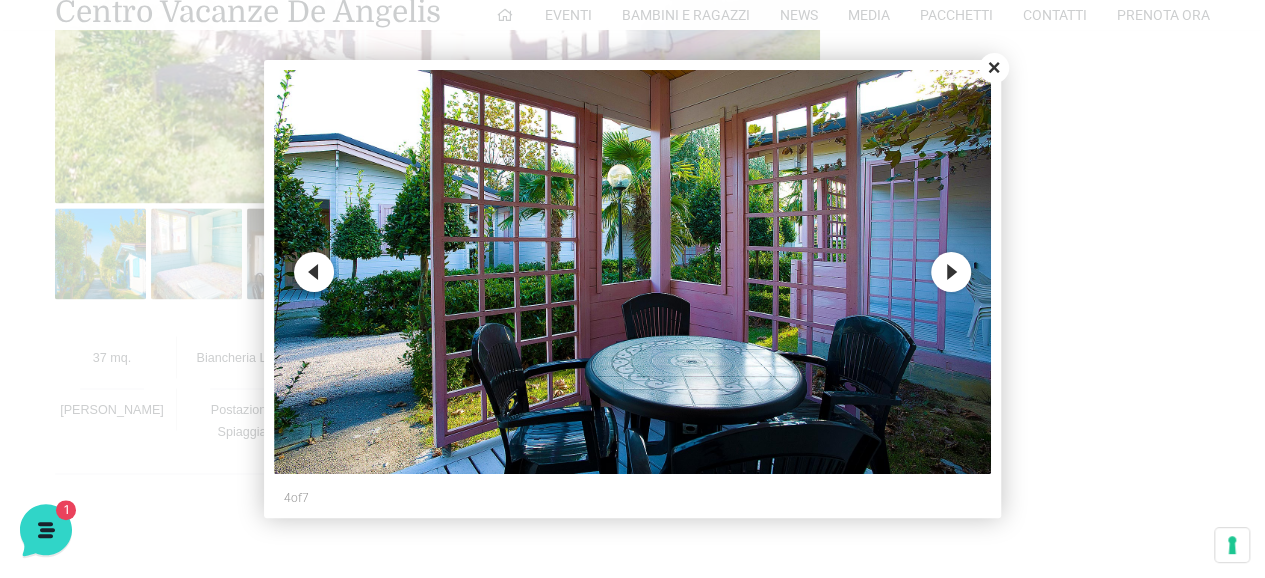 click on "Next" at bounding box center (951, 272) 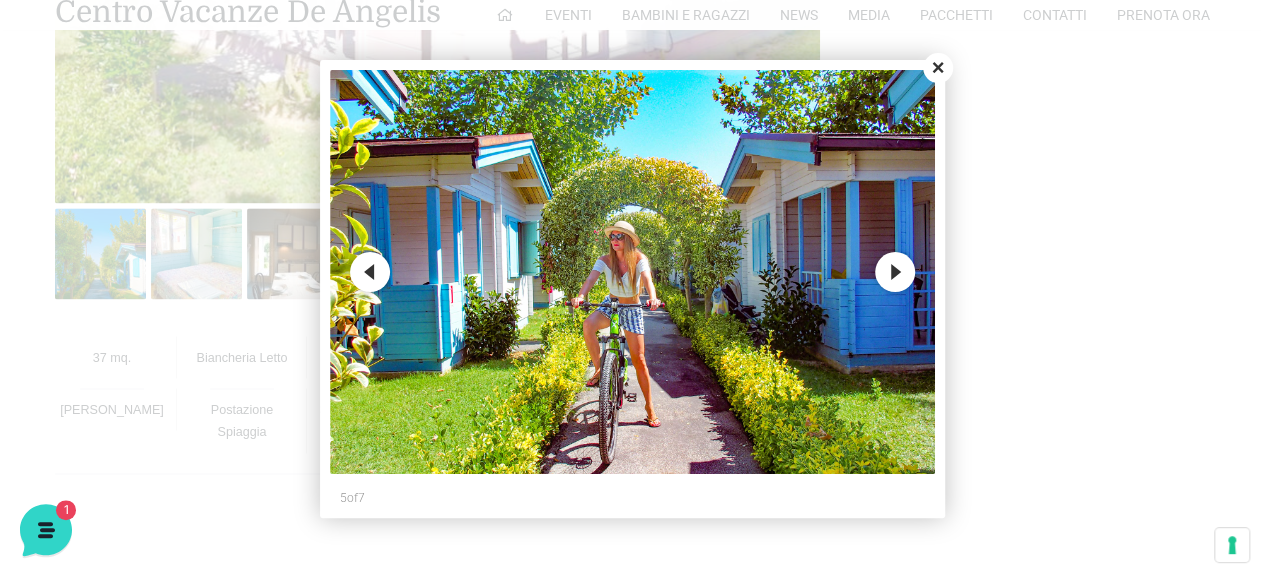 click on "Next" at bounding box center [895, 272] 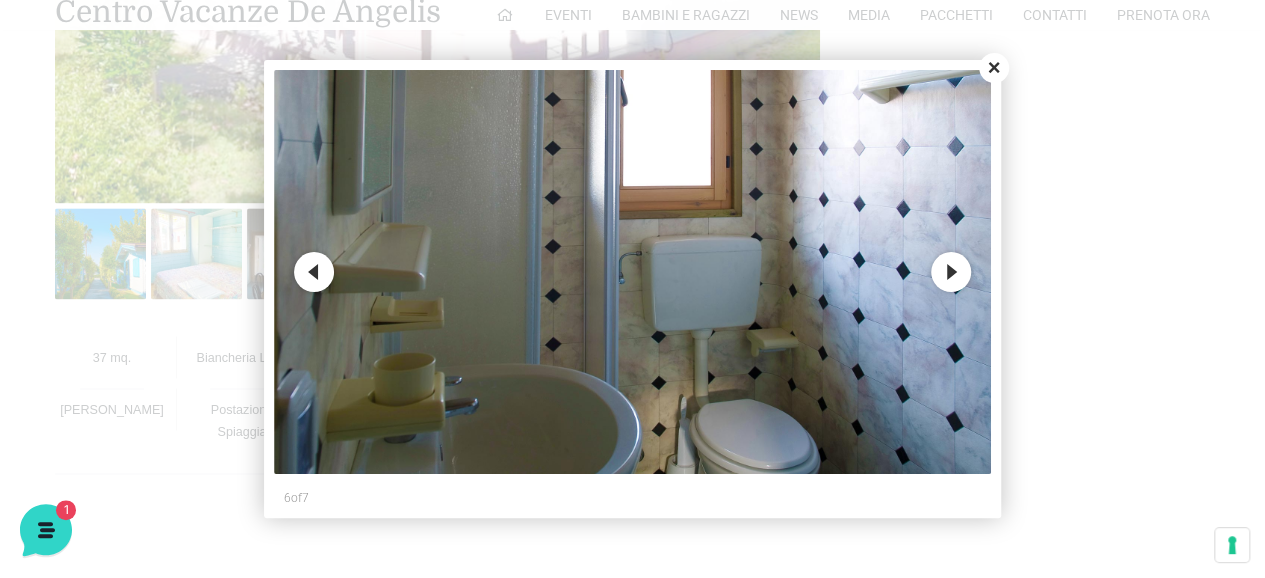 click on "Next" at bounding box center (951, 272) 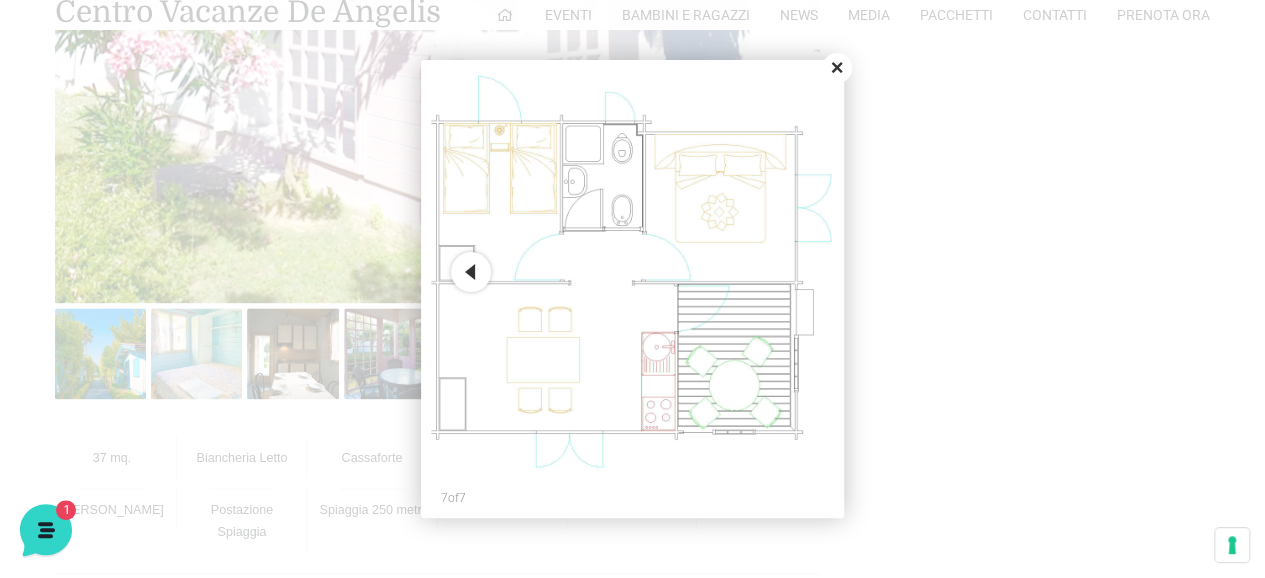 scroll, scrollTop: 1100, scrollLeft: 0, axis: vertical 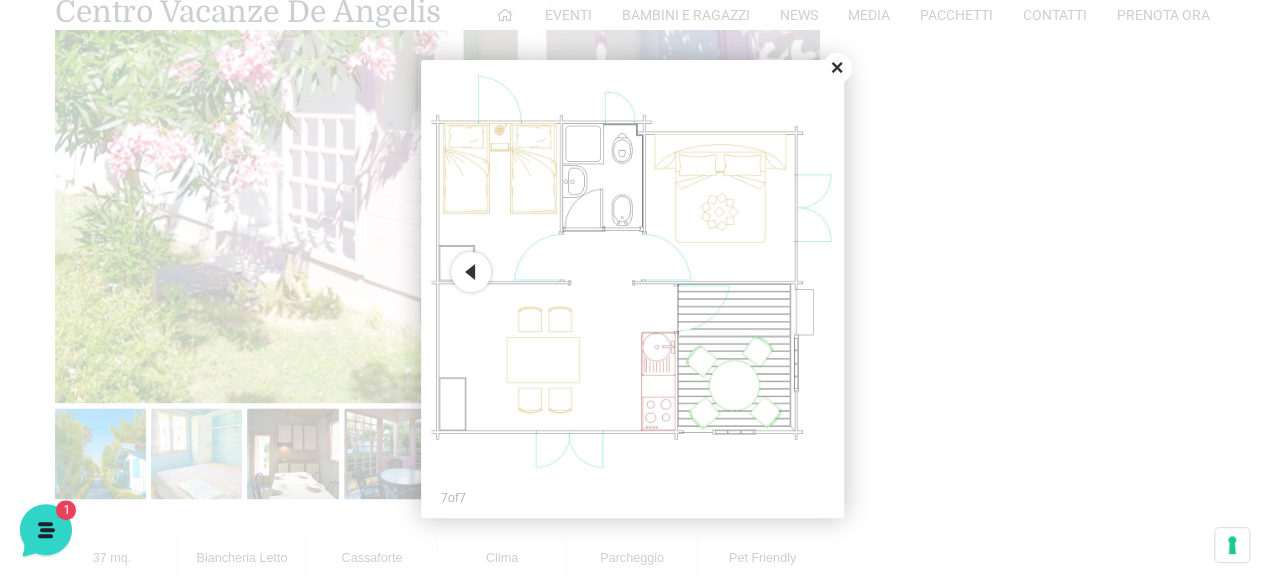 click on "Close" at bounding box center [837, 68] 